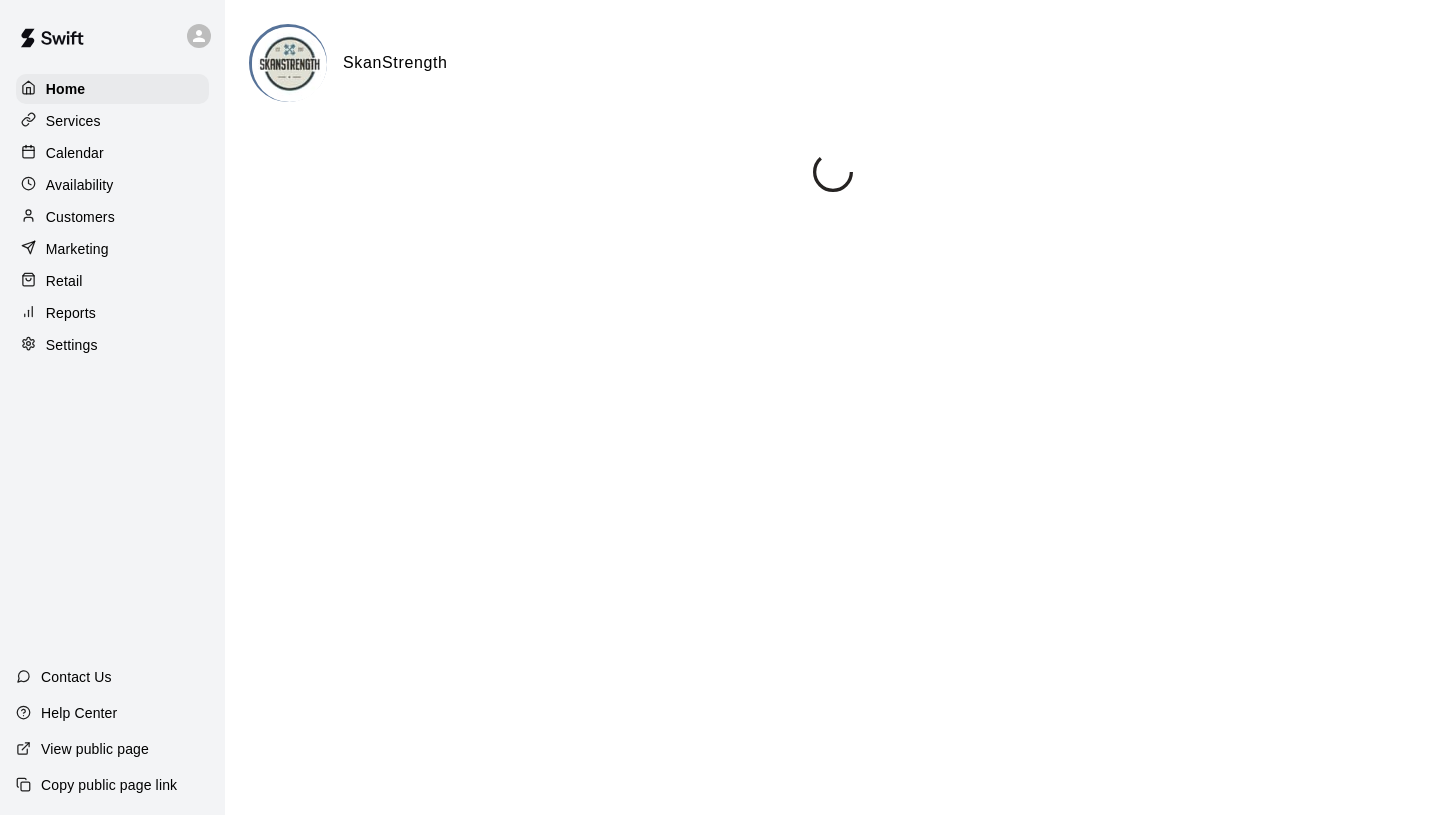 scroll, scrollTop: 0, scrollLeft: 0, axis: both 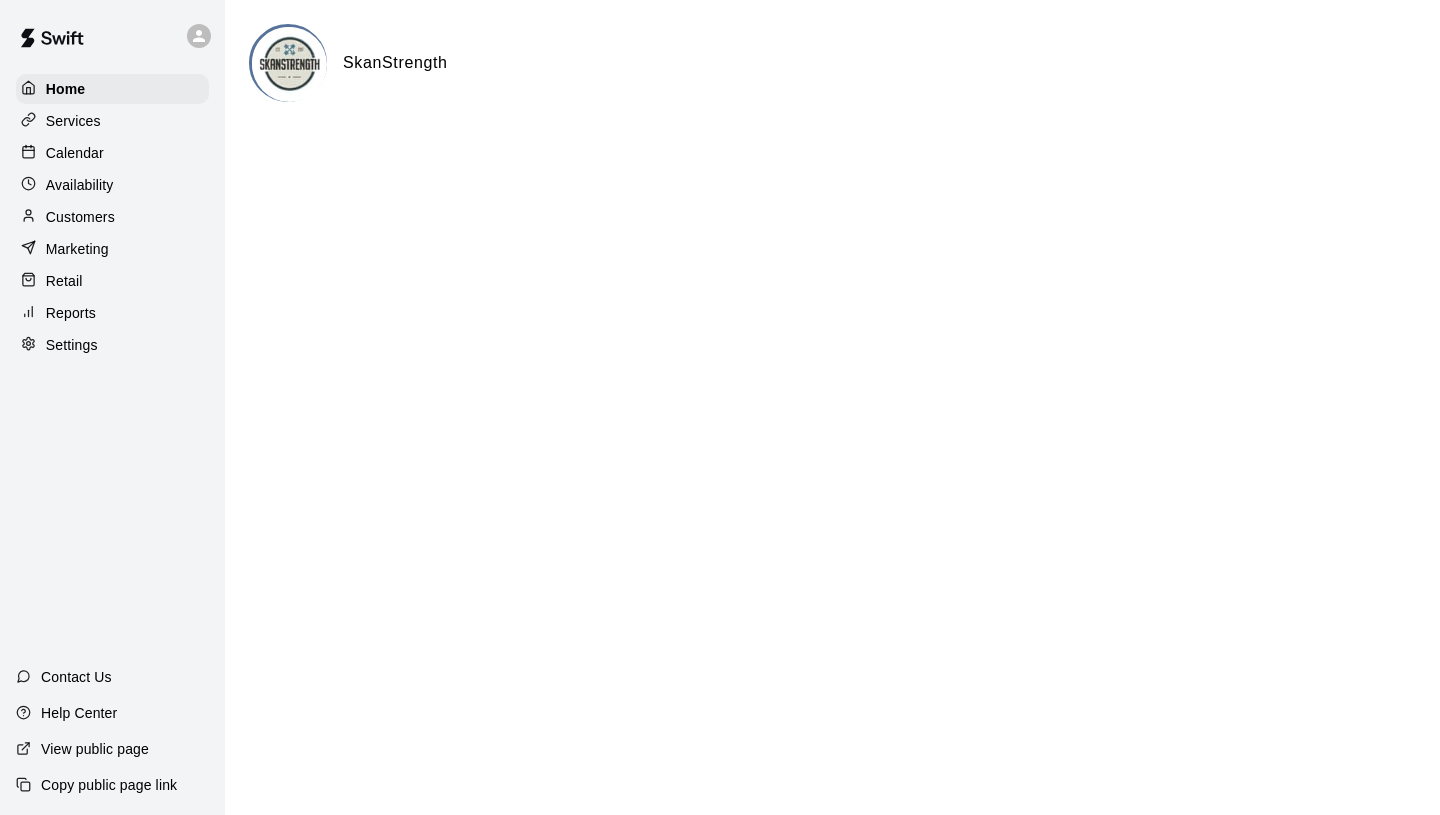 click on "SkanStrength" at bounding box center [395, 63] 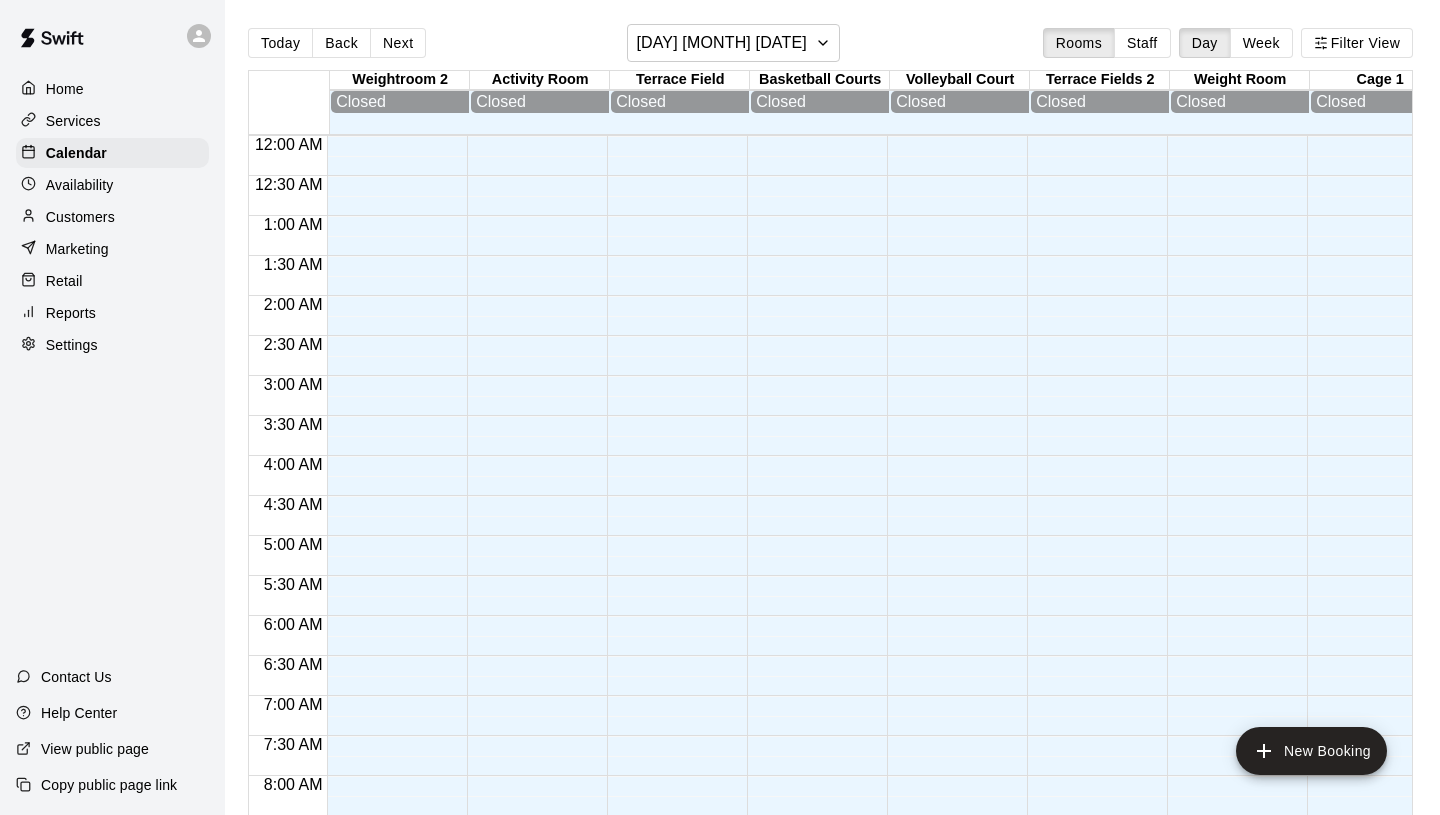 scroll, scrollTop: 1156, scrollLeft: 0, axis: vertical 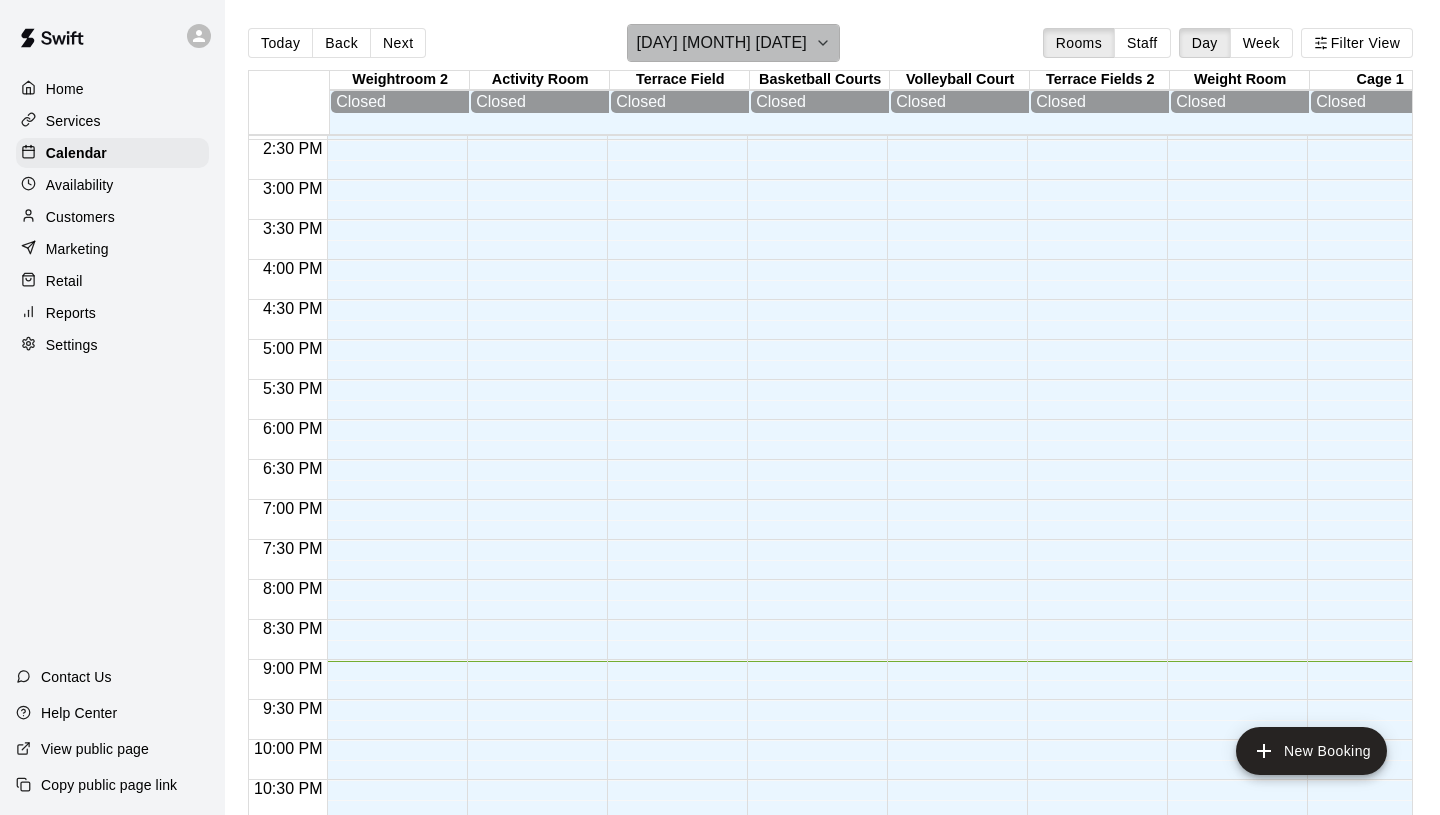 click 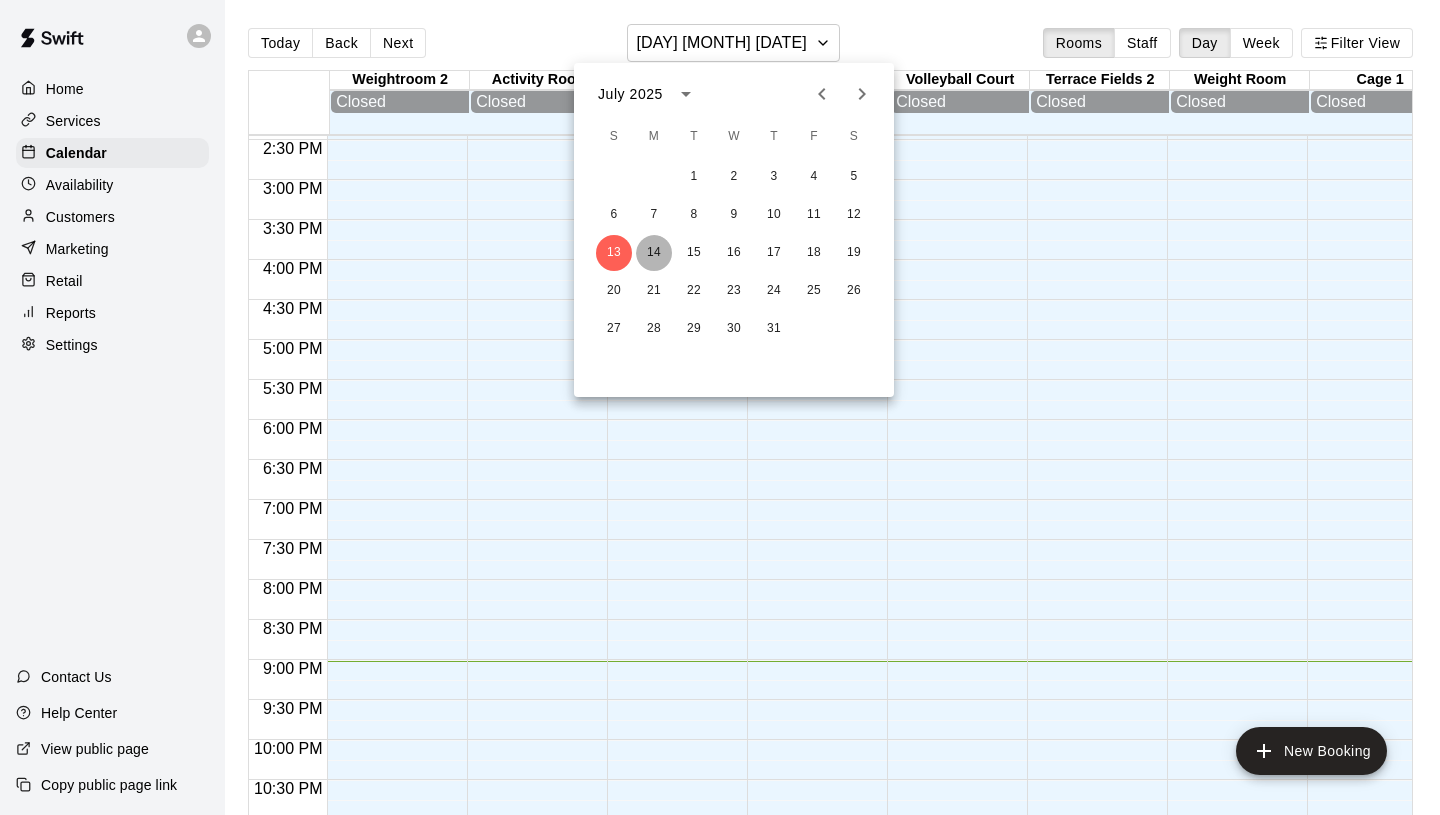 click on "14" at bounding box center (654, 253) 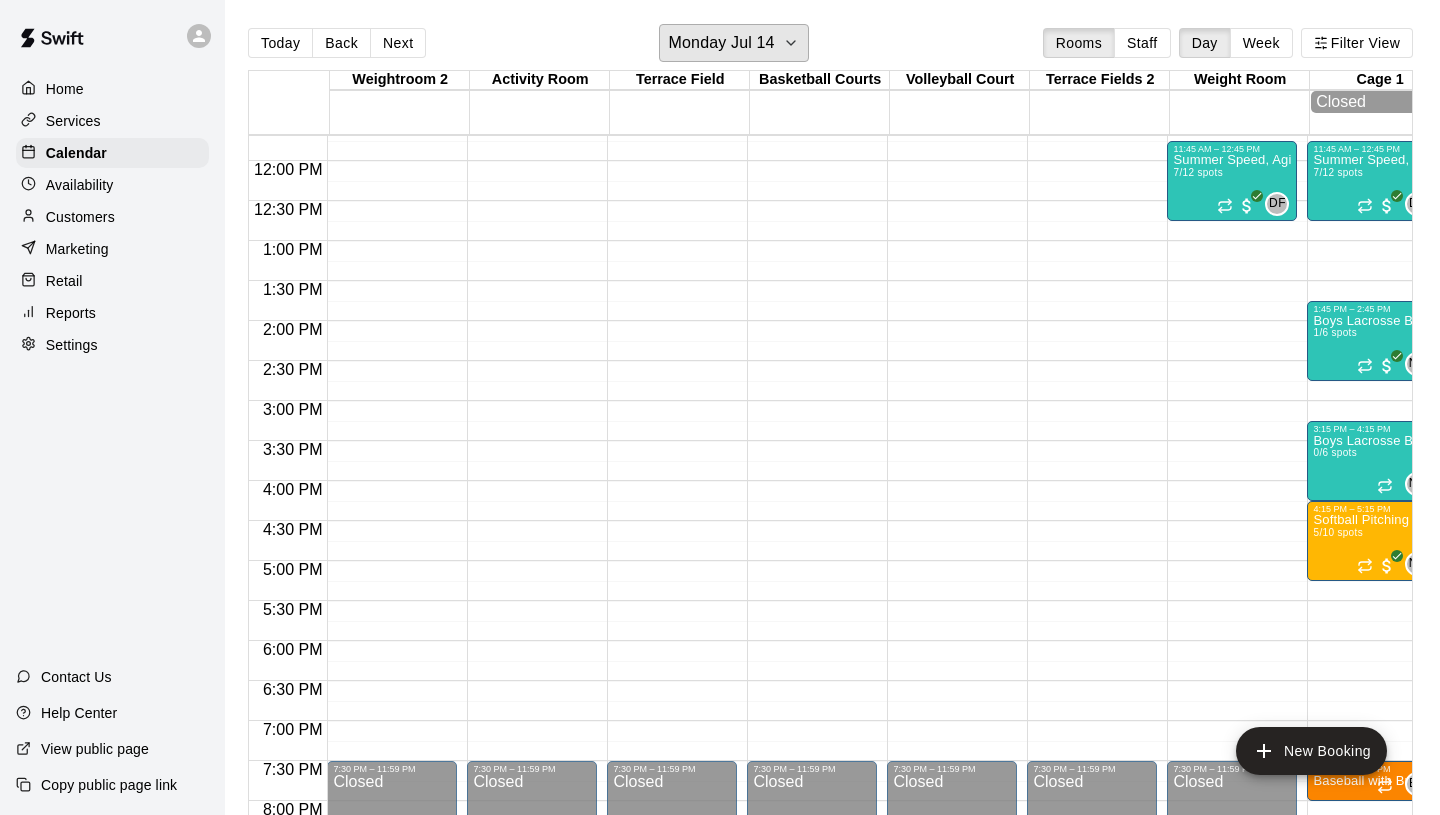 scroll, scrollTop: 935, scrollLeft: 231, axis: both 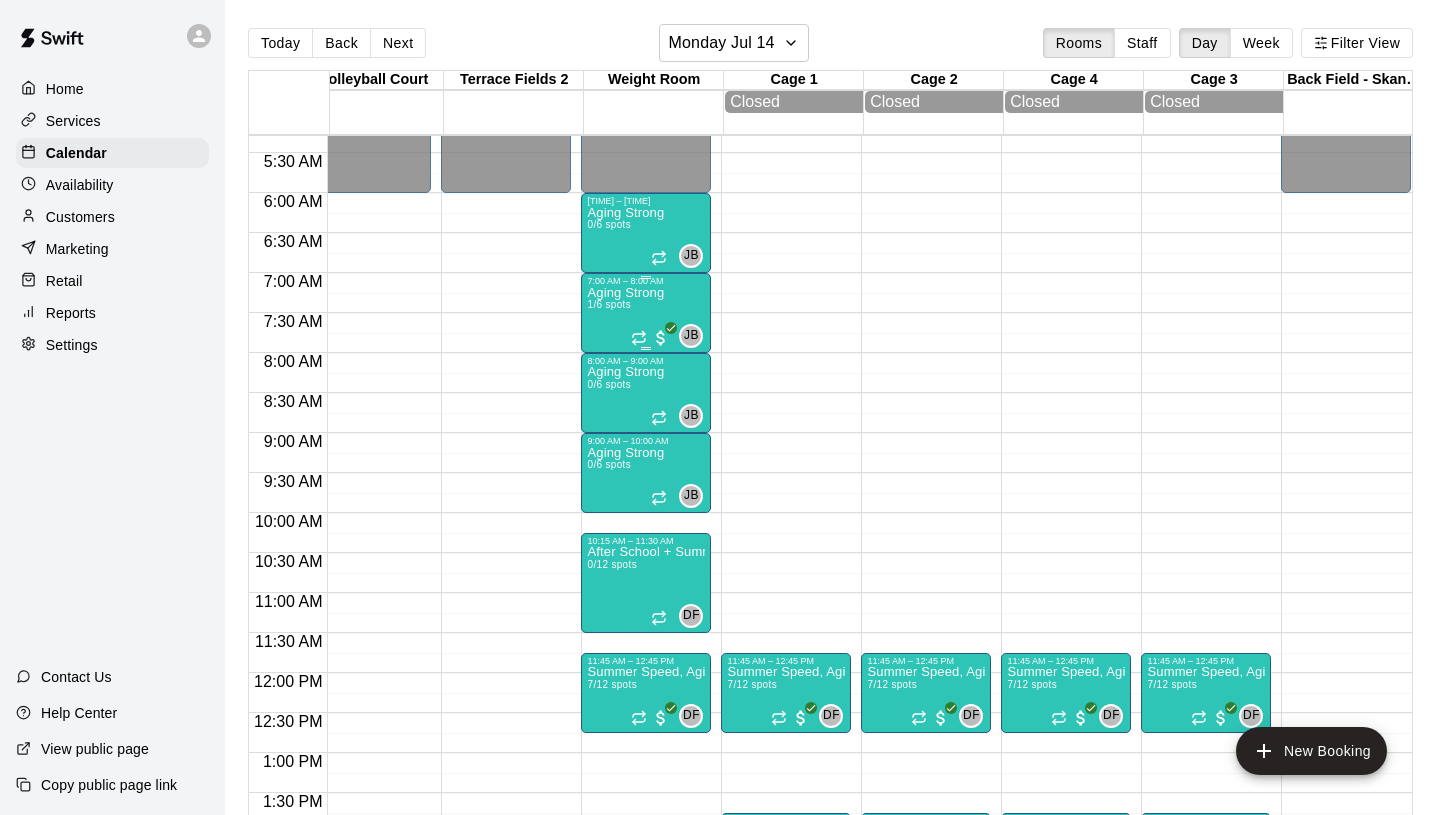 click on "[AGE] Strong 1/6 spots" at bounding box center (625, 693) 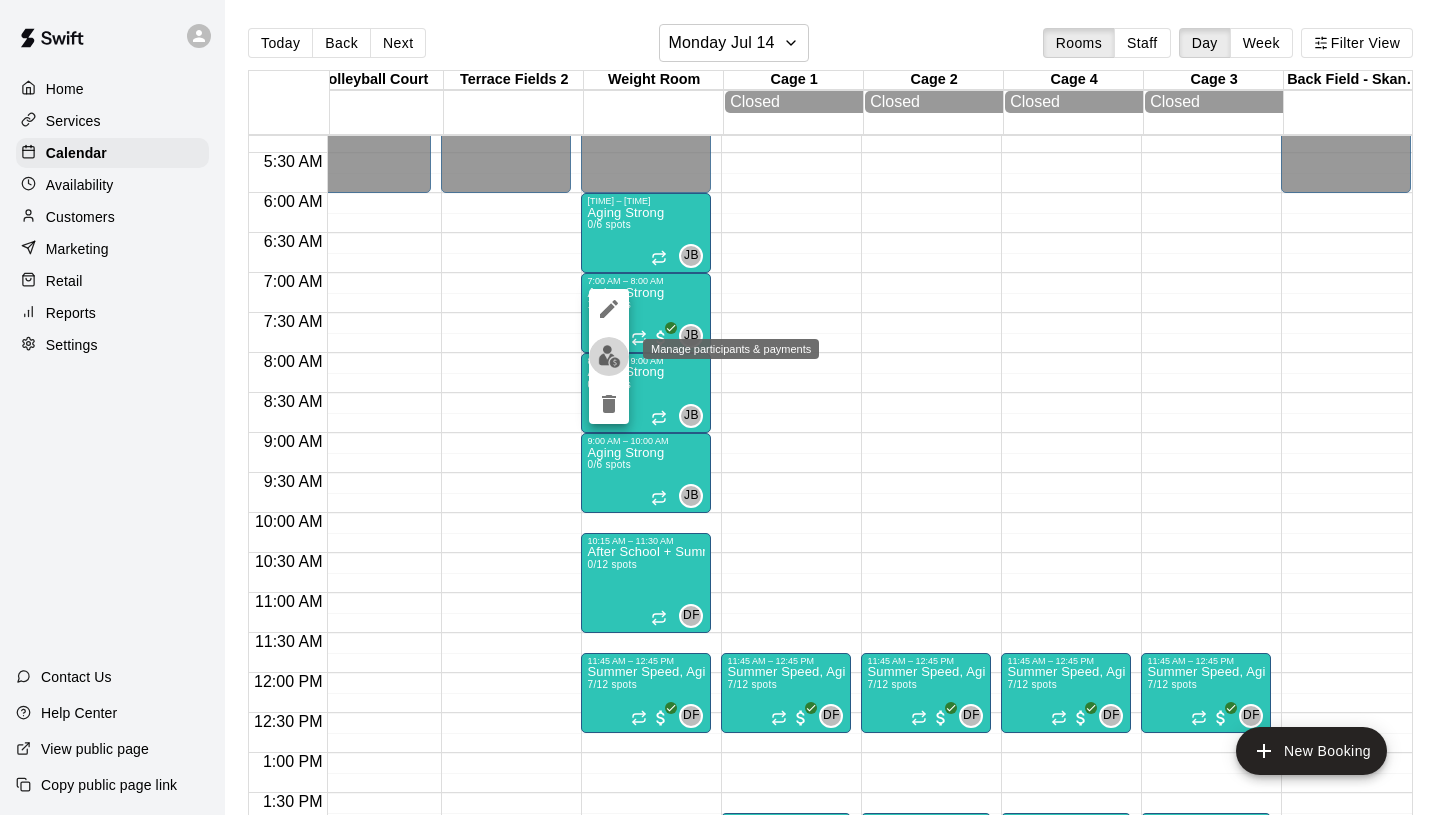 click at bounding box center [609, 356] 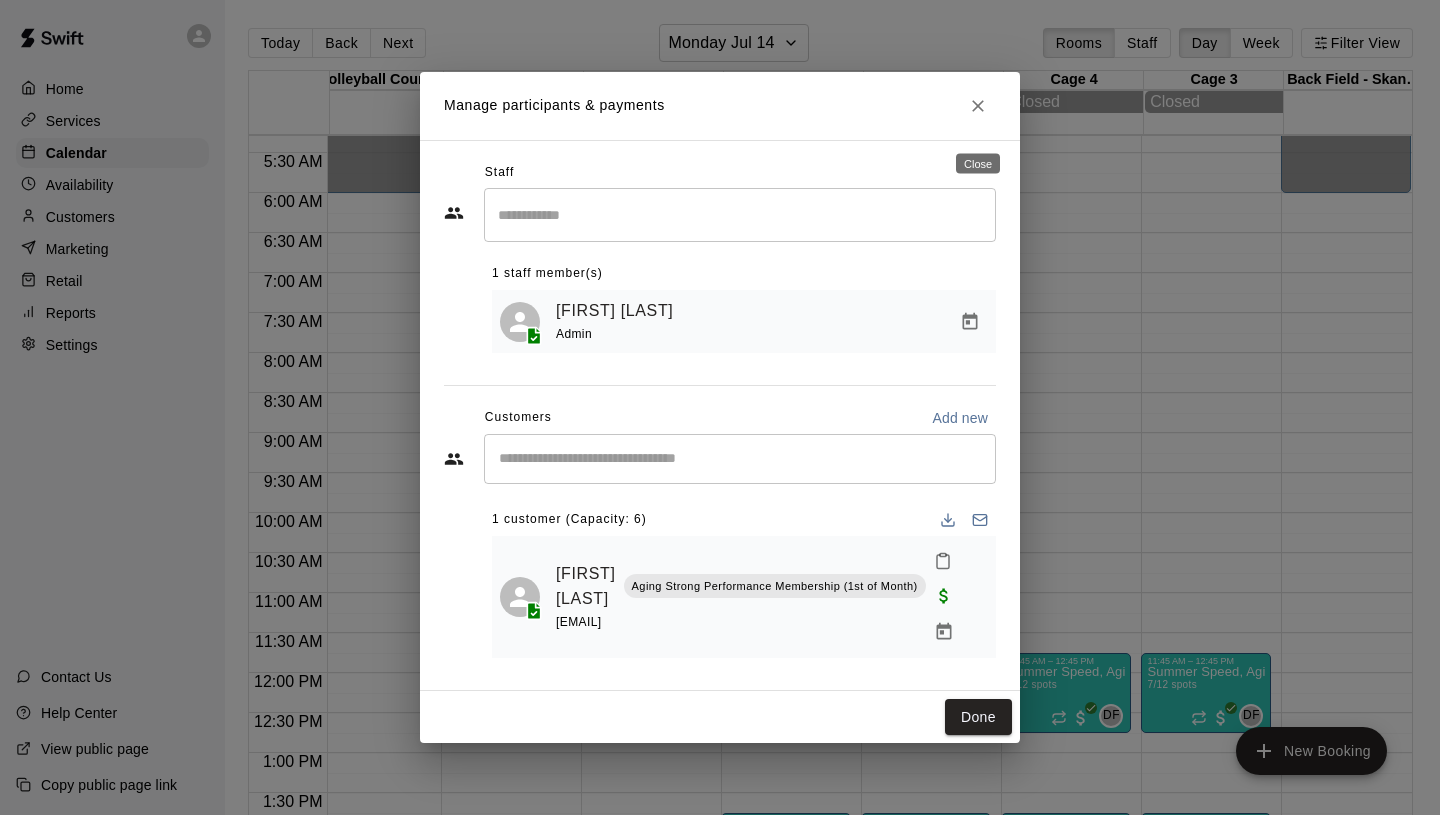 click 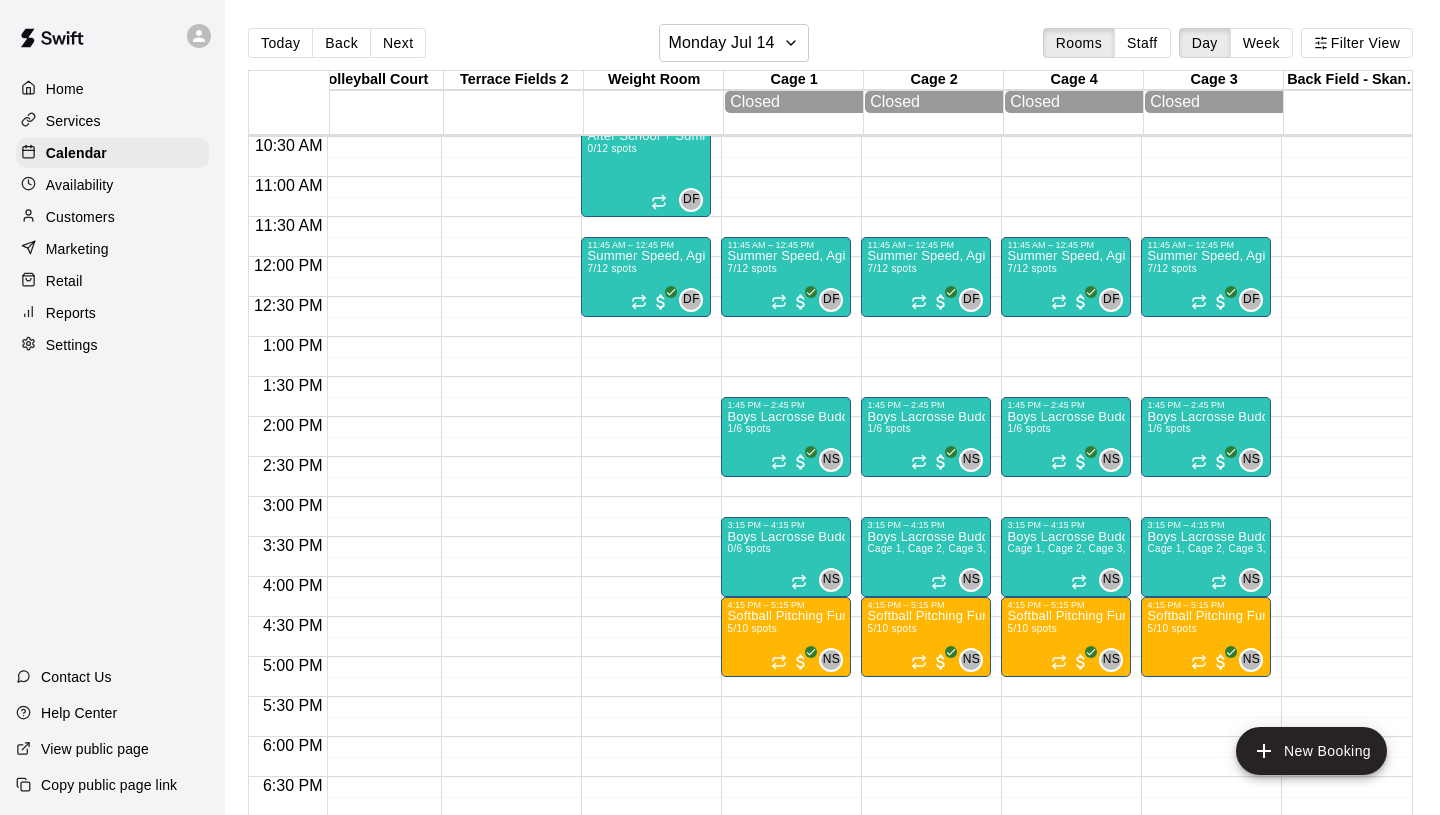 scroll, scrollTop: 846, scrollLeft: 586, axis: both 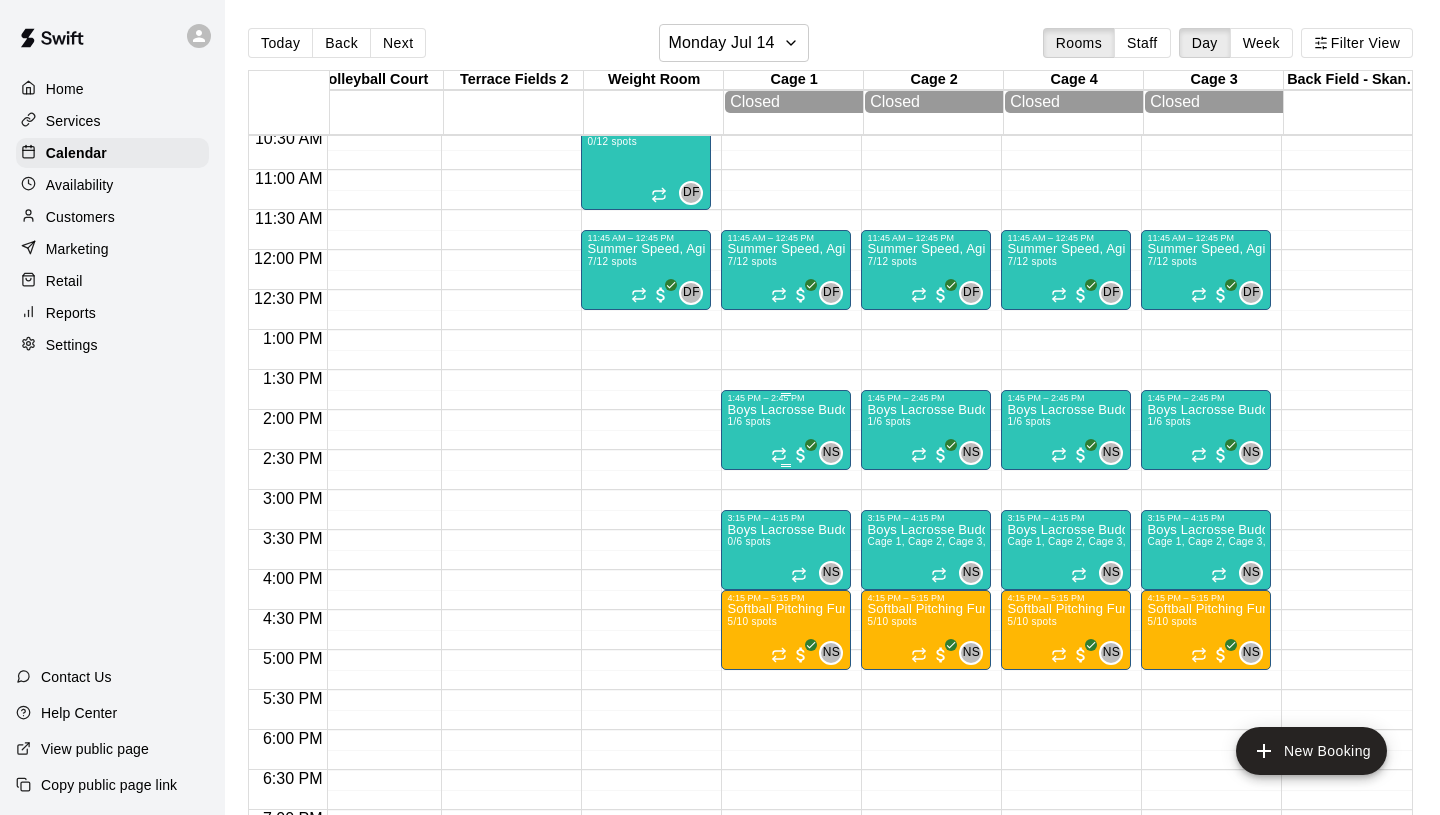 click on "Boys Lacrosse Buddies ([AGE]-[AGE]) [NUMBER]/[NUMBER] spots" at bounding box center [786, 810] 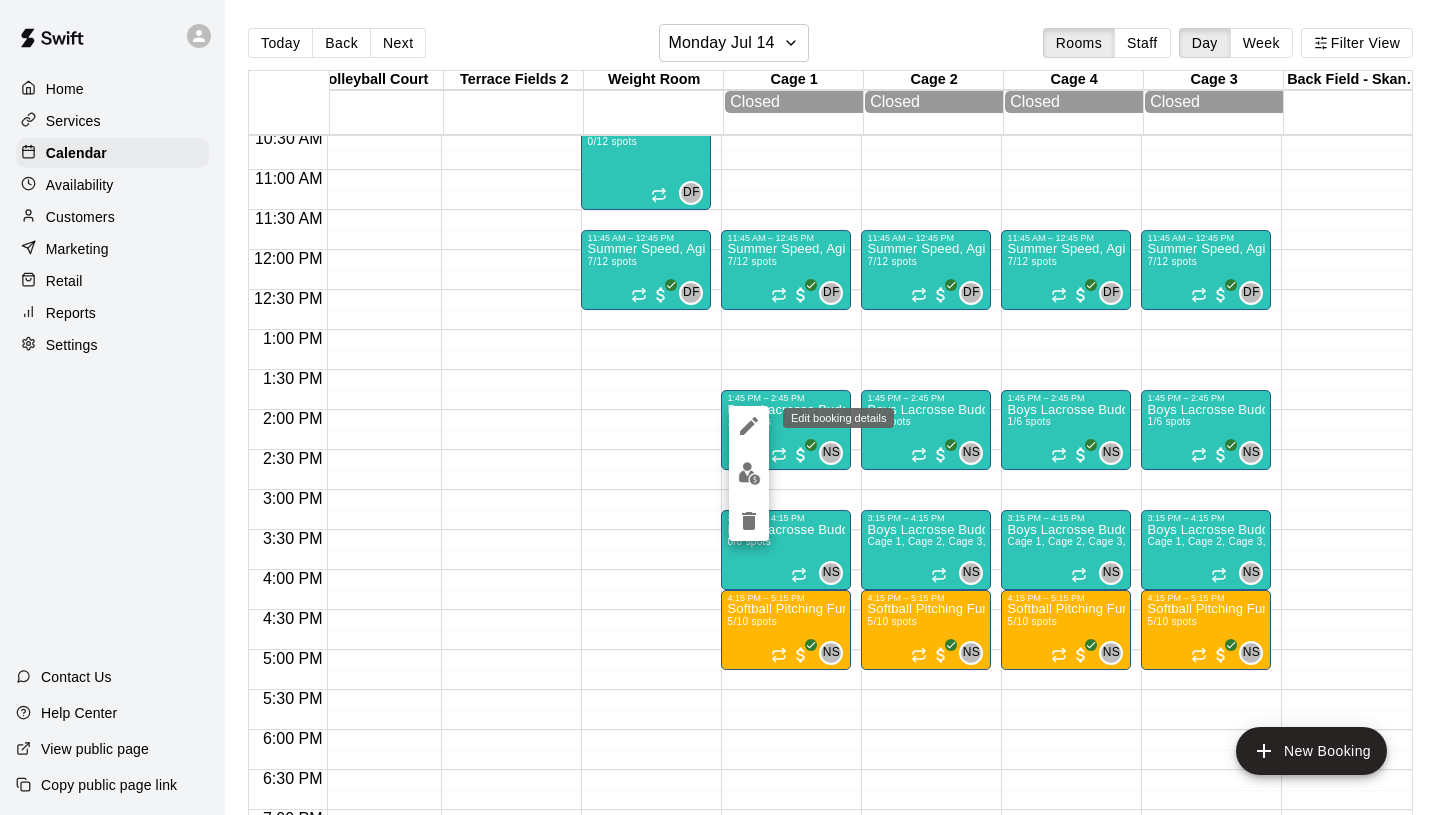click 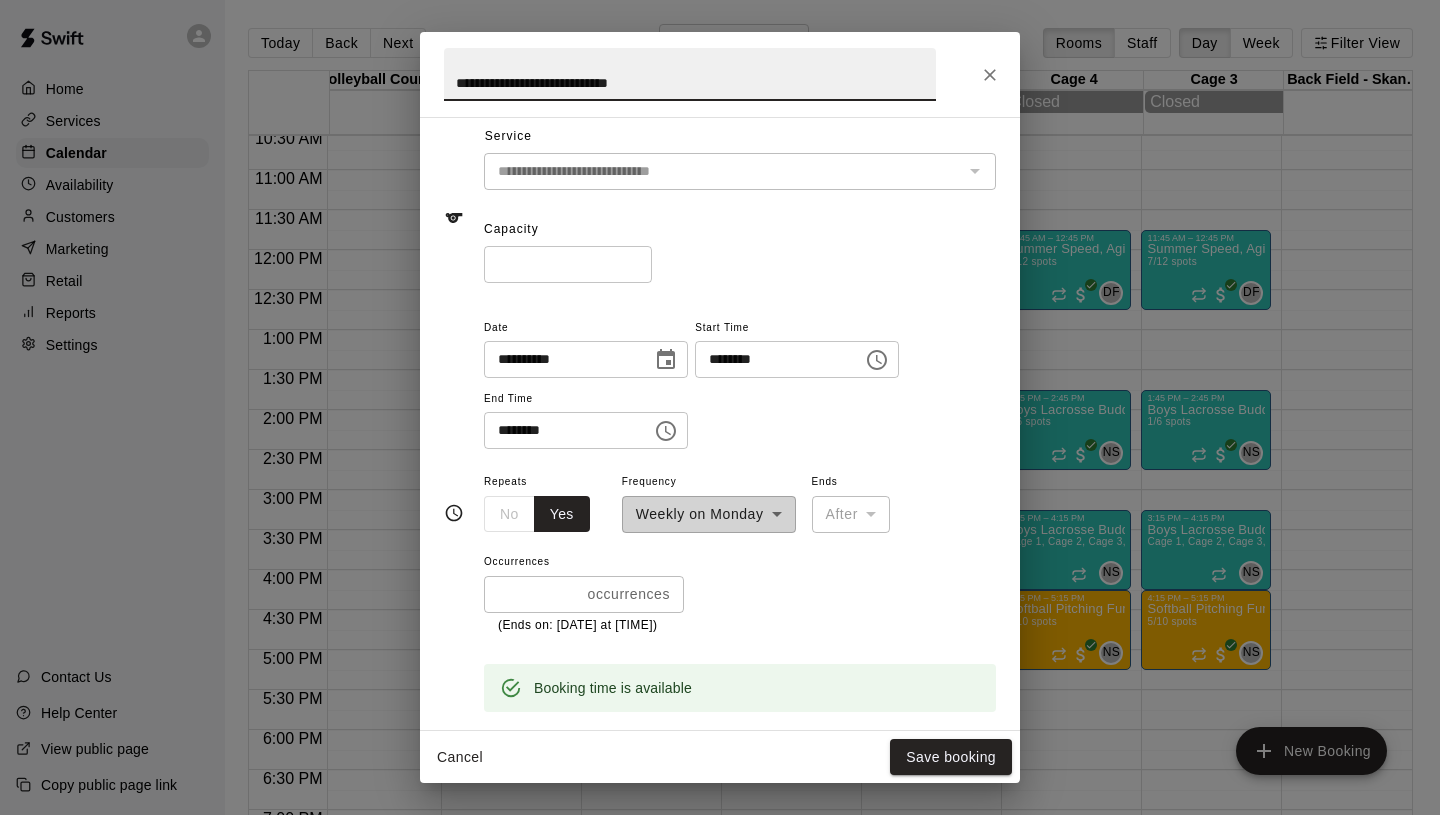scroll, scrollTop: 0, scrollLeft: 0, axis: both 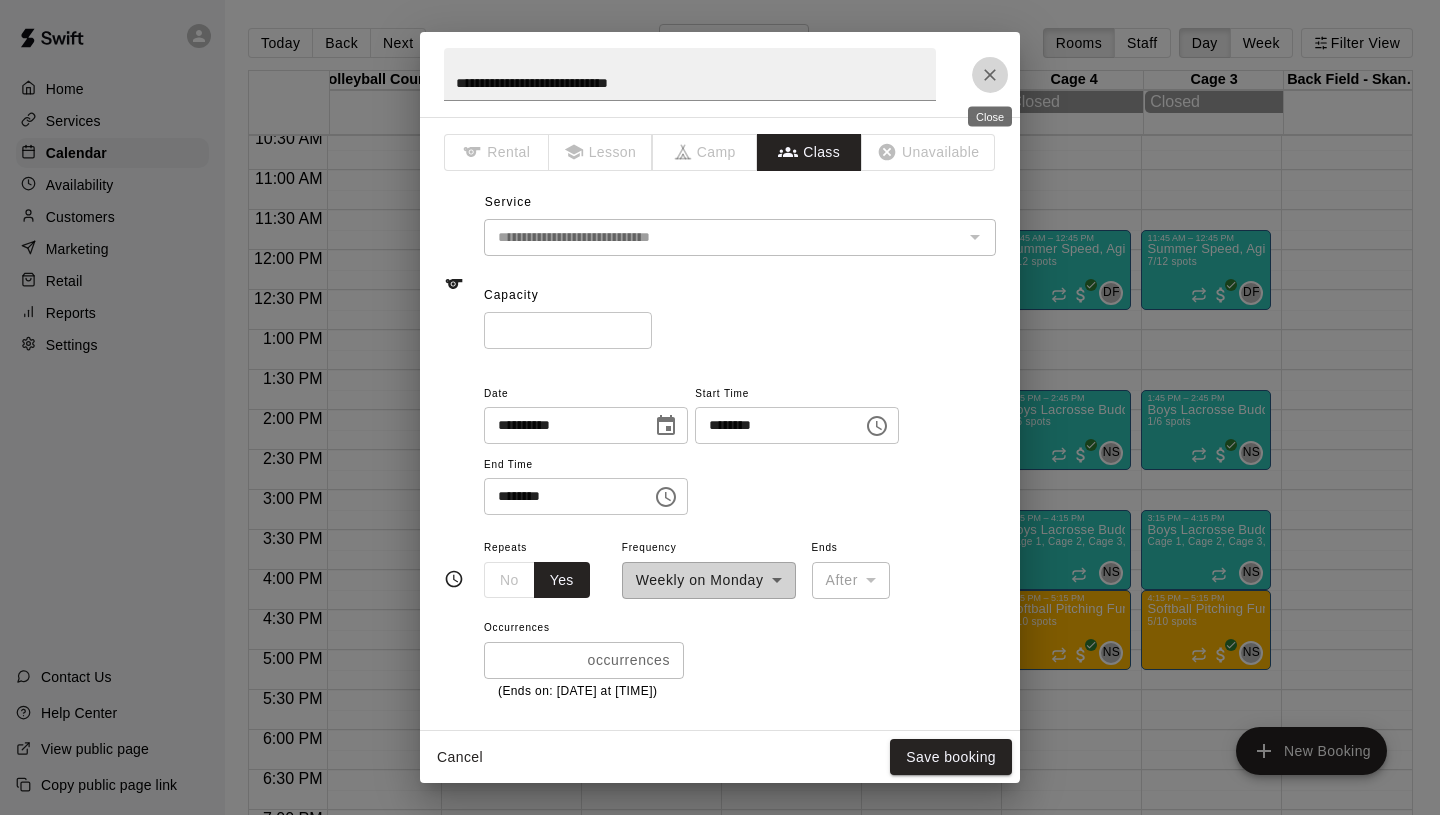 click 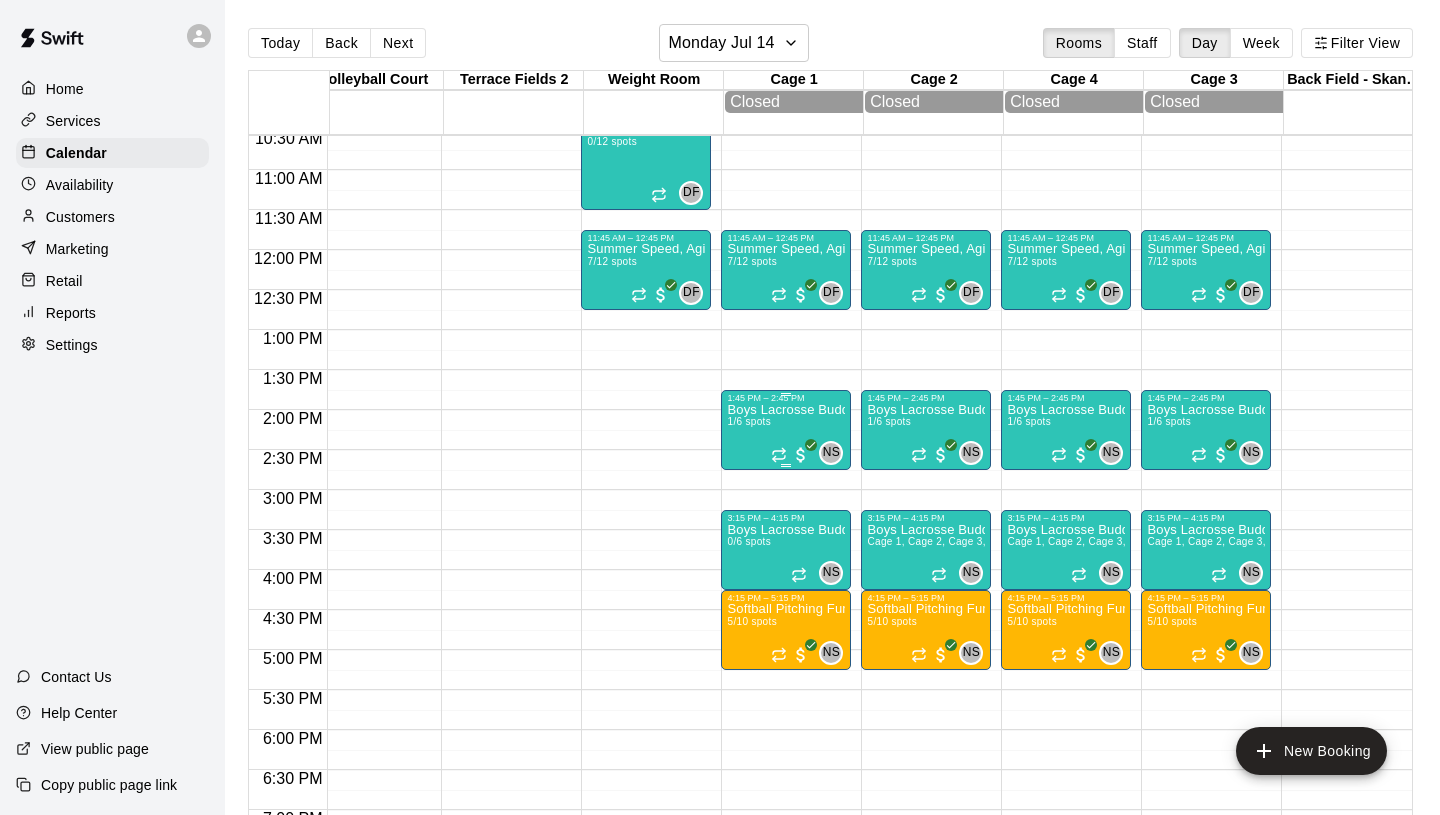click on "Boys Lacrosse Buddies (10-12U)" at bounding box center (786, 410) 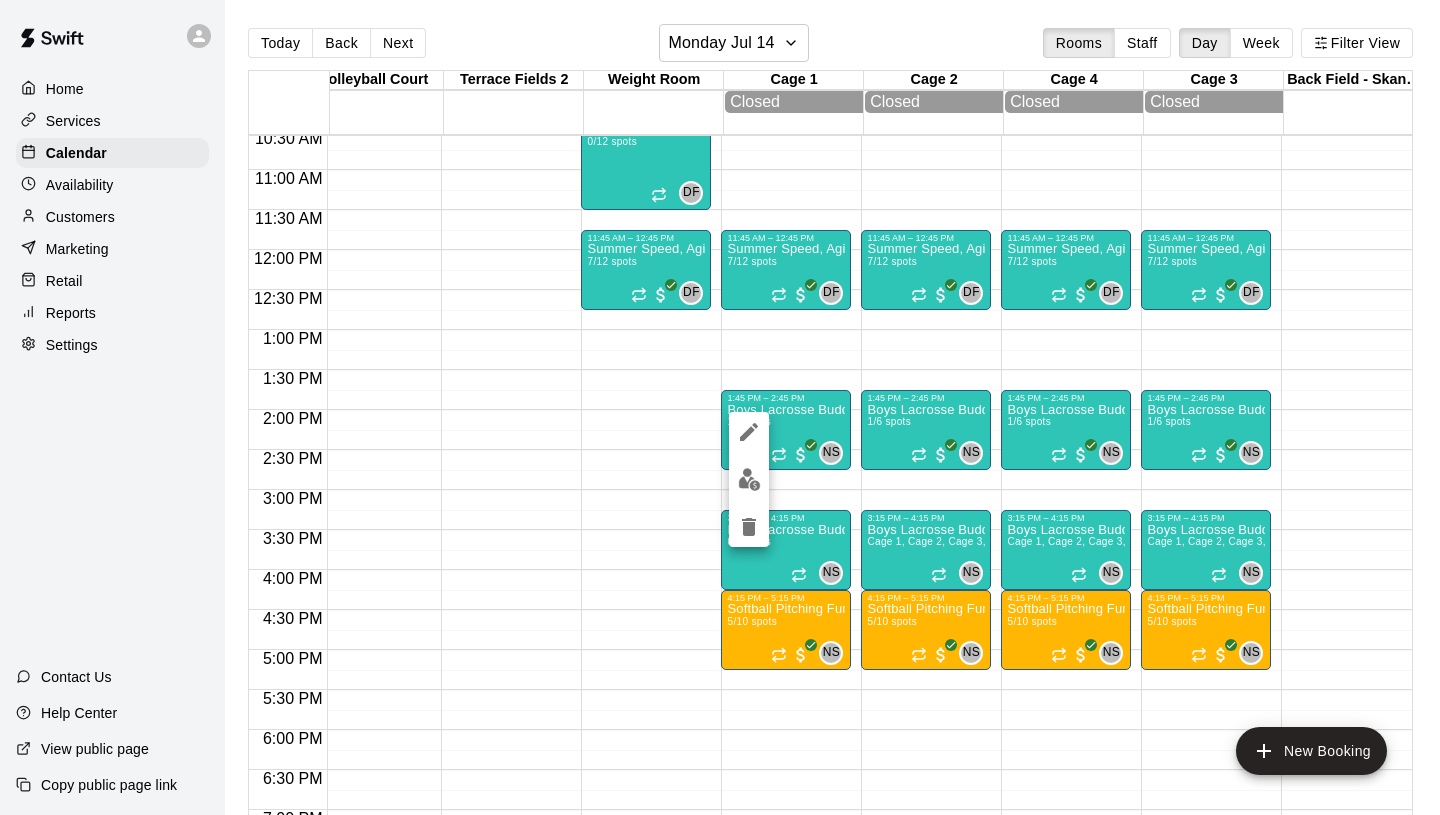 click at bounding box center [720, 407] 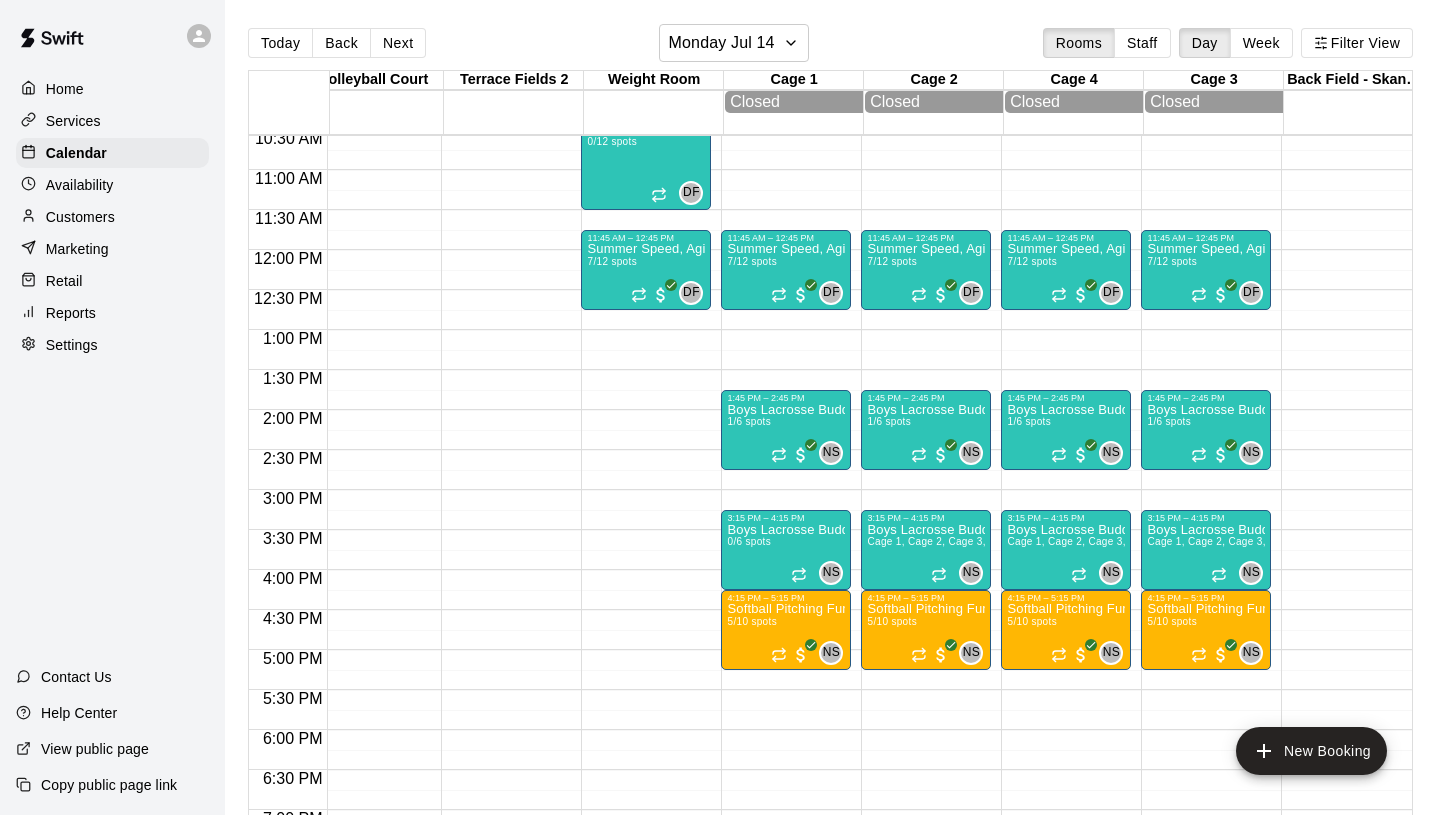 click on "Services" at bounding box center (112, 121) 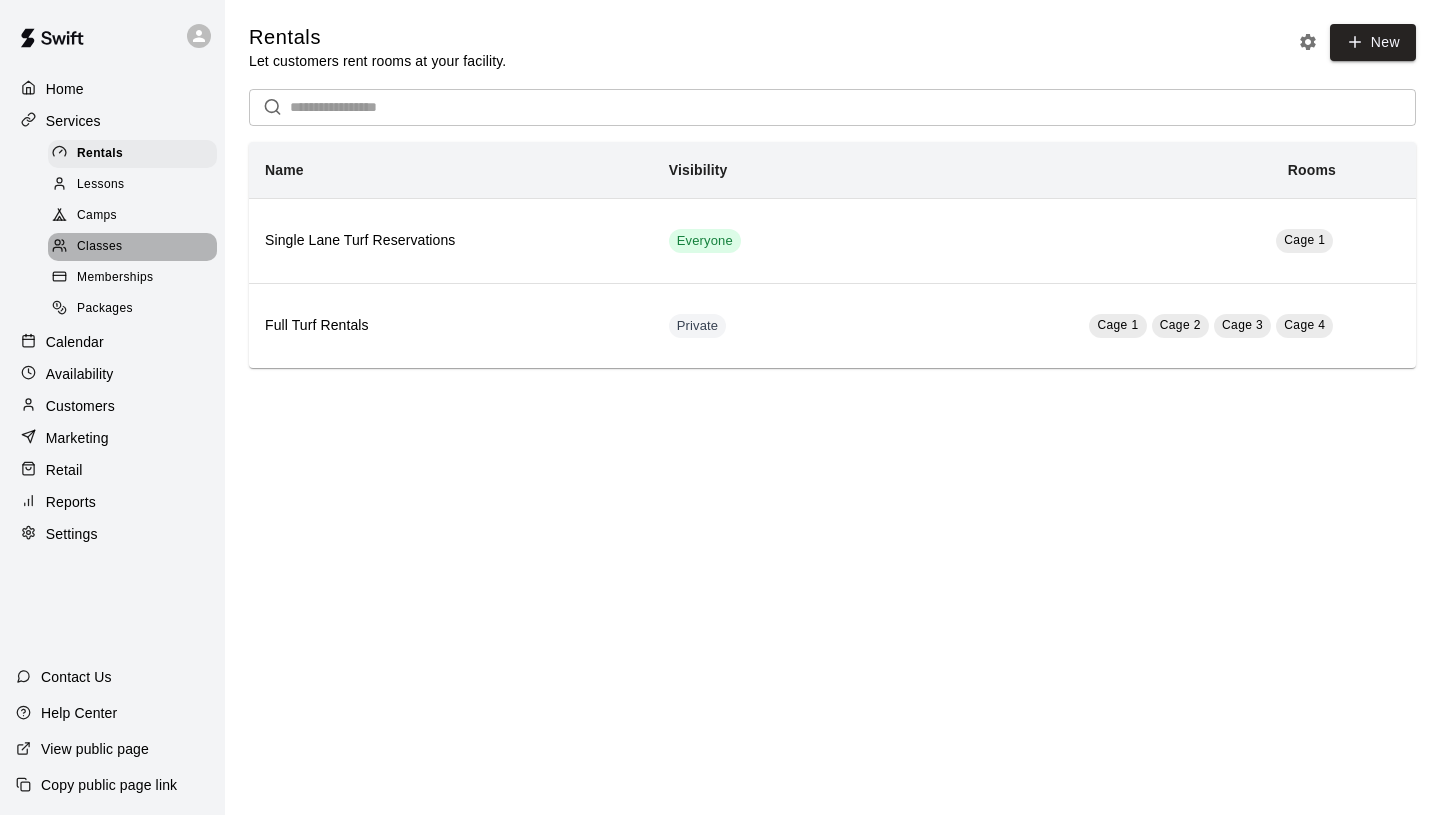 click on "Classes" at bounding box center [99, 247] 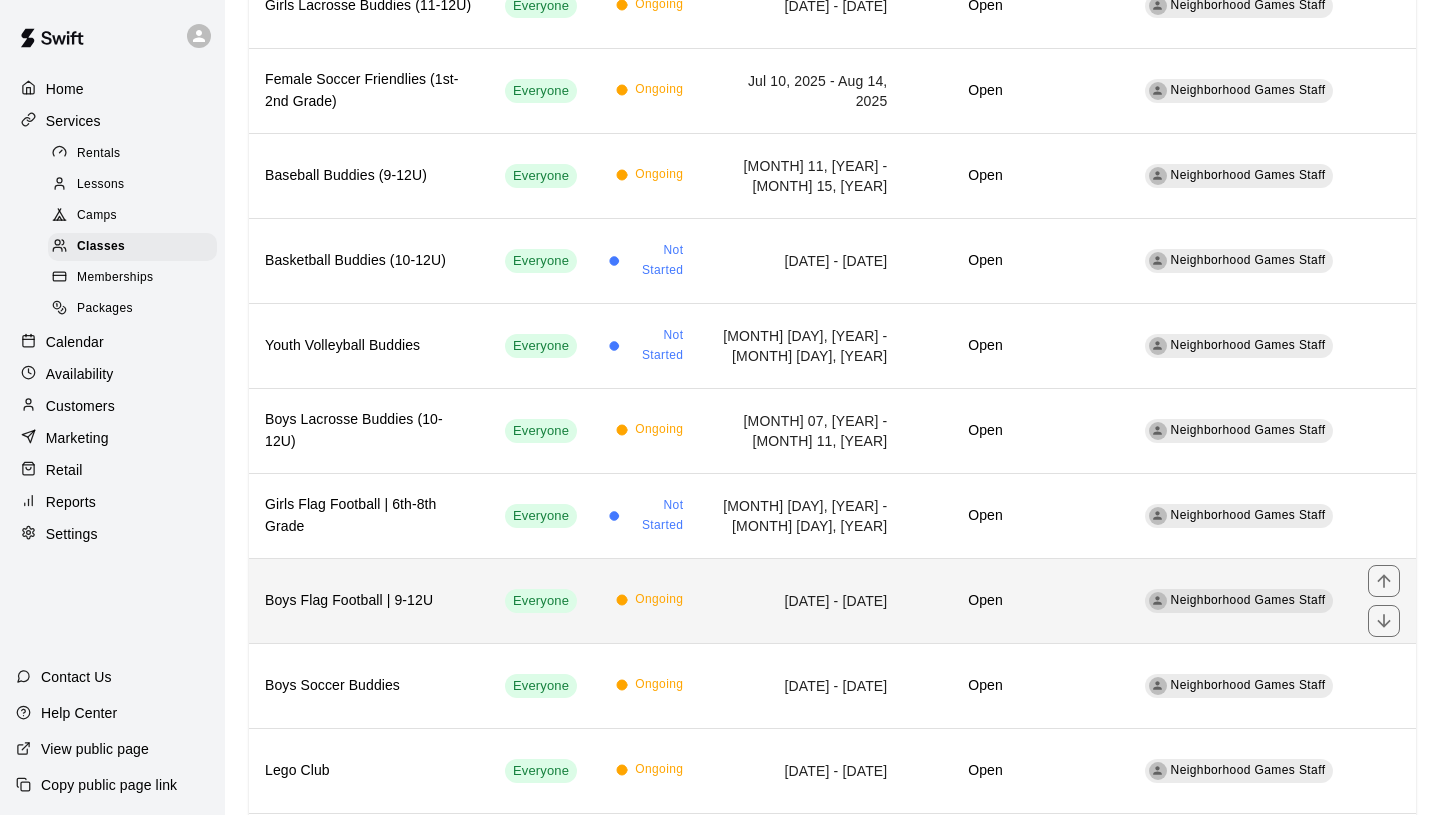 scroll, scrollTop: 469, scrollLeft: 0, axis: vertical 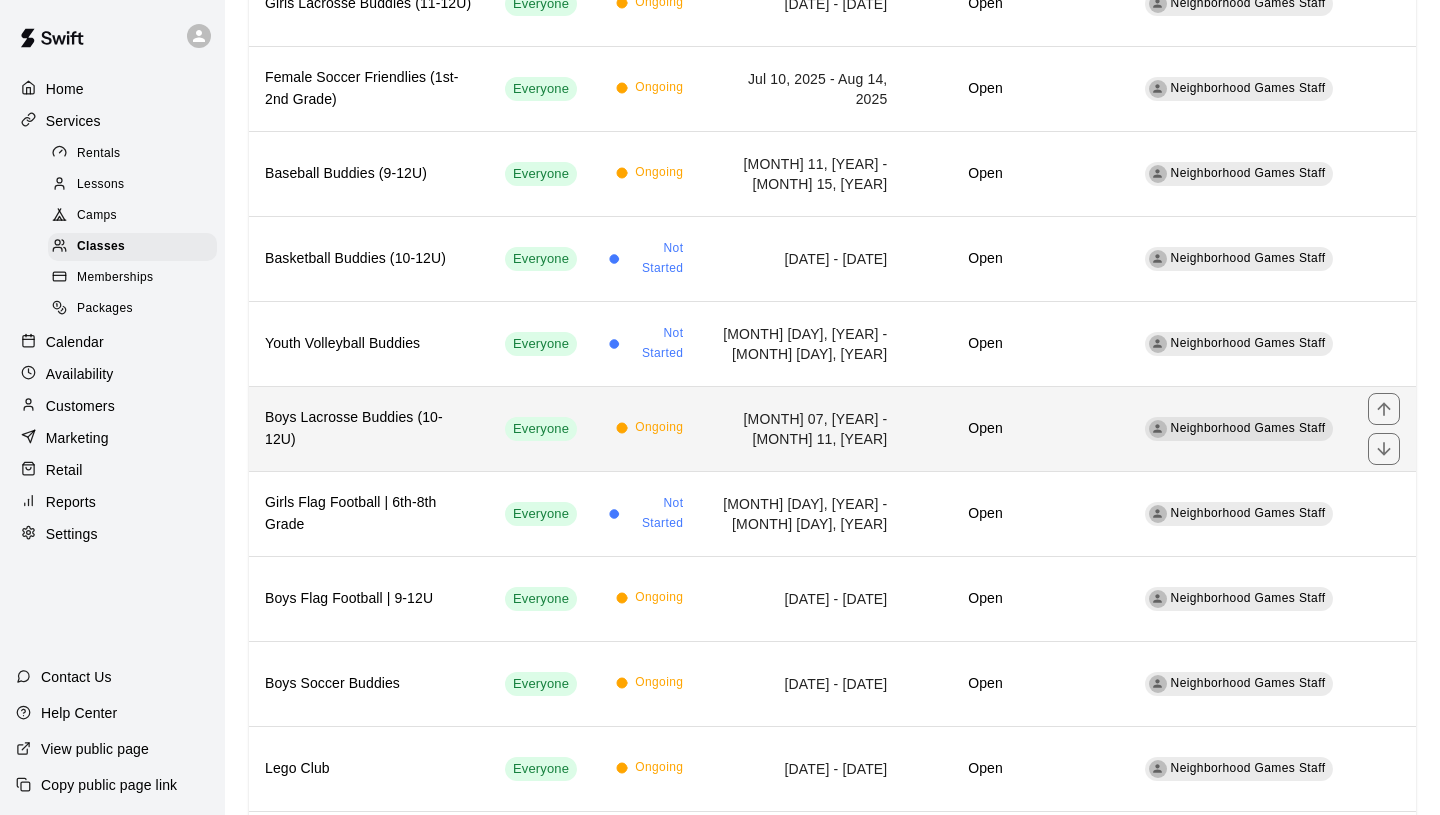 click on "Boys Lacrosse Buddies (10-12U)" at bounding box center [369, 428] 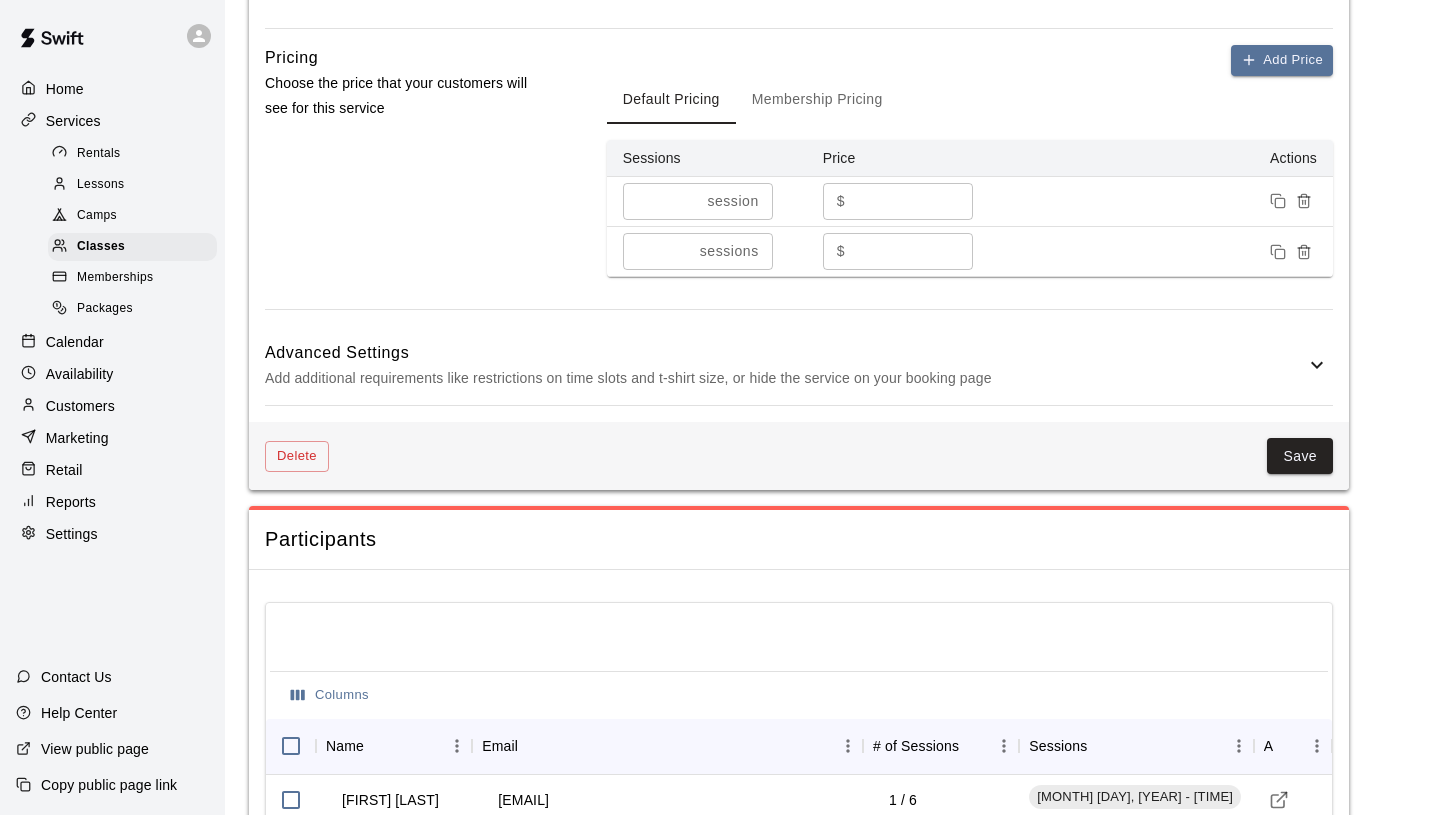 scroll, scrollTop: 1965, scrollLeft: 0, axis: vertical 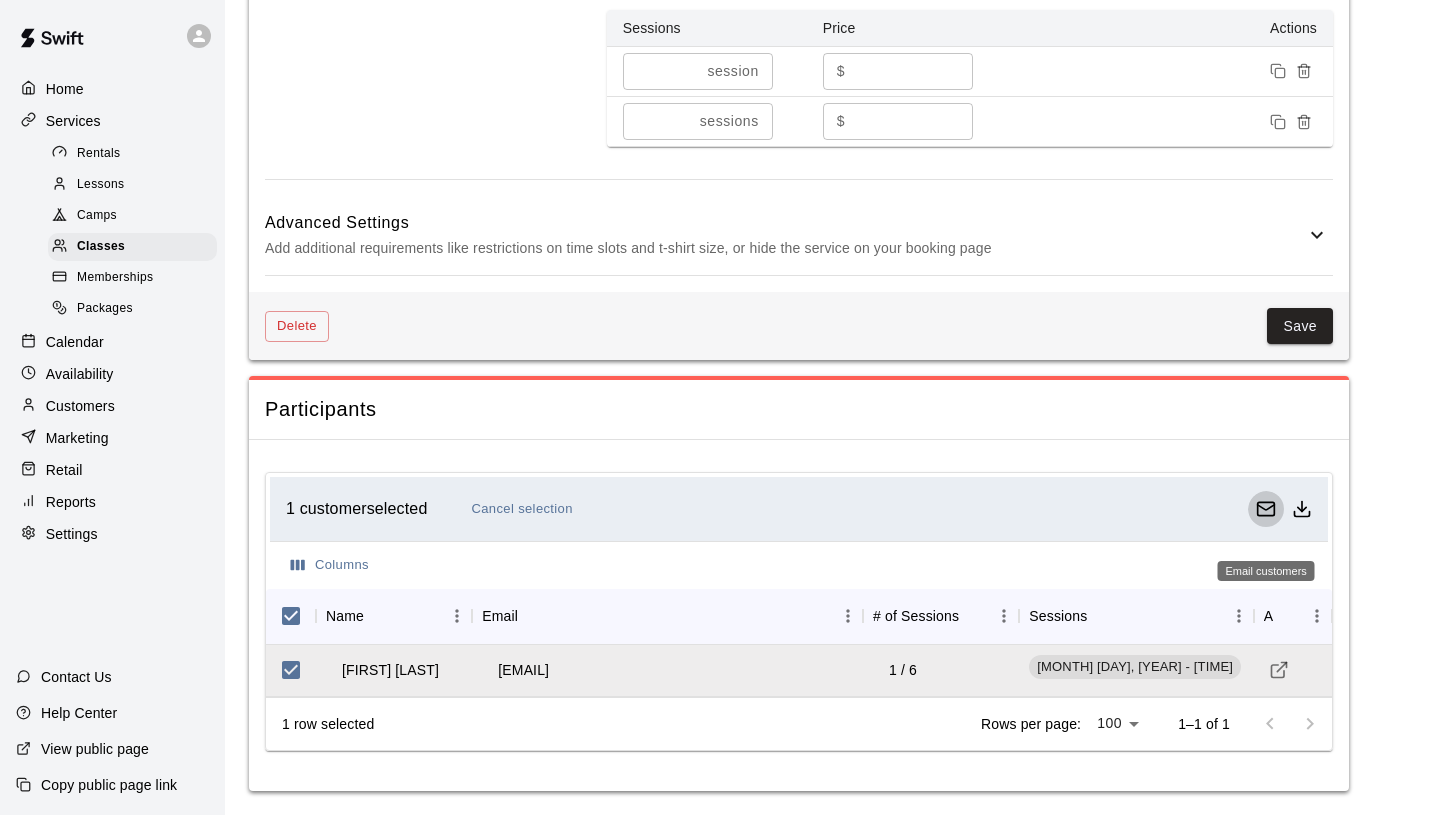 click 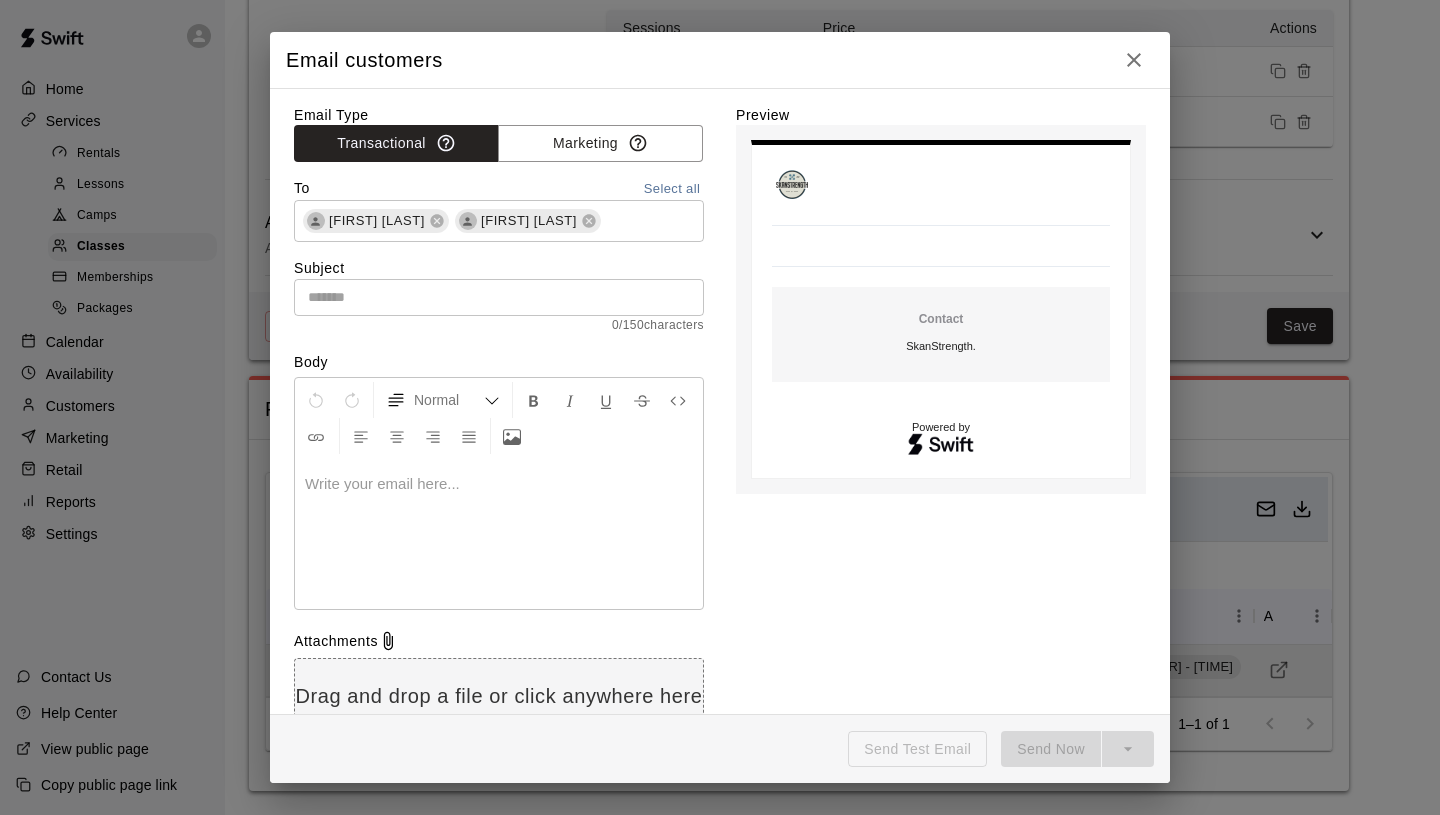 click at bounding box center [499, 484] 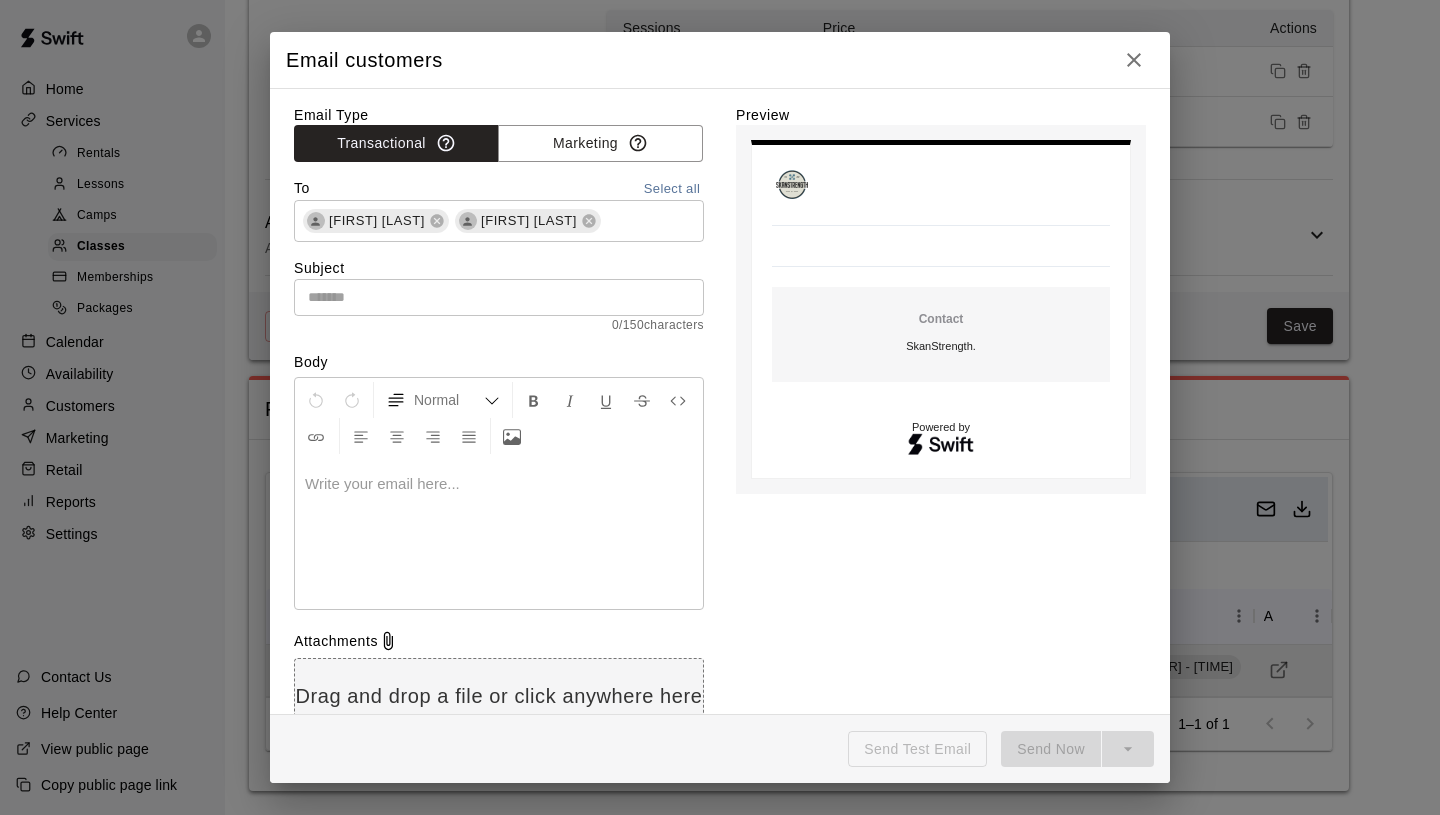 type 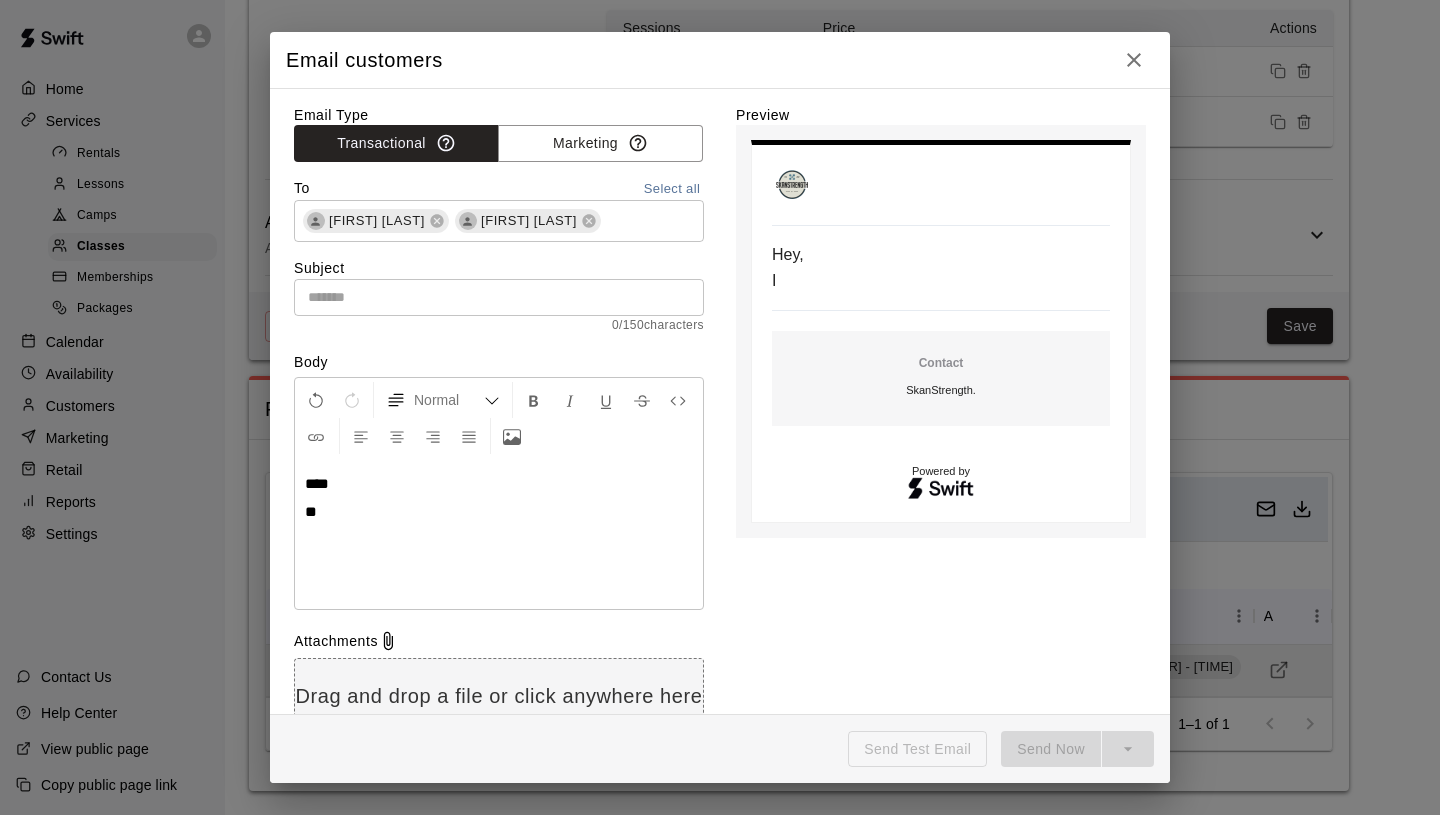 click 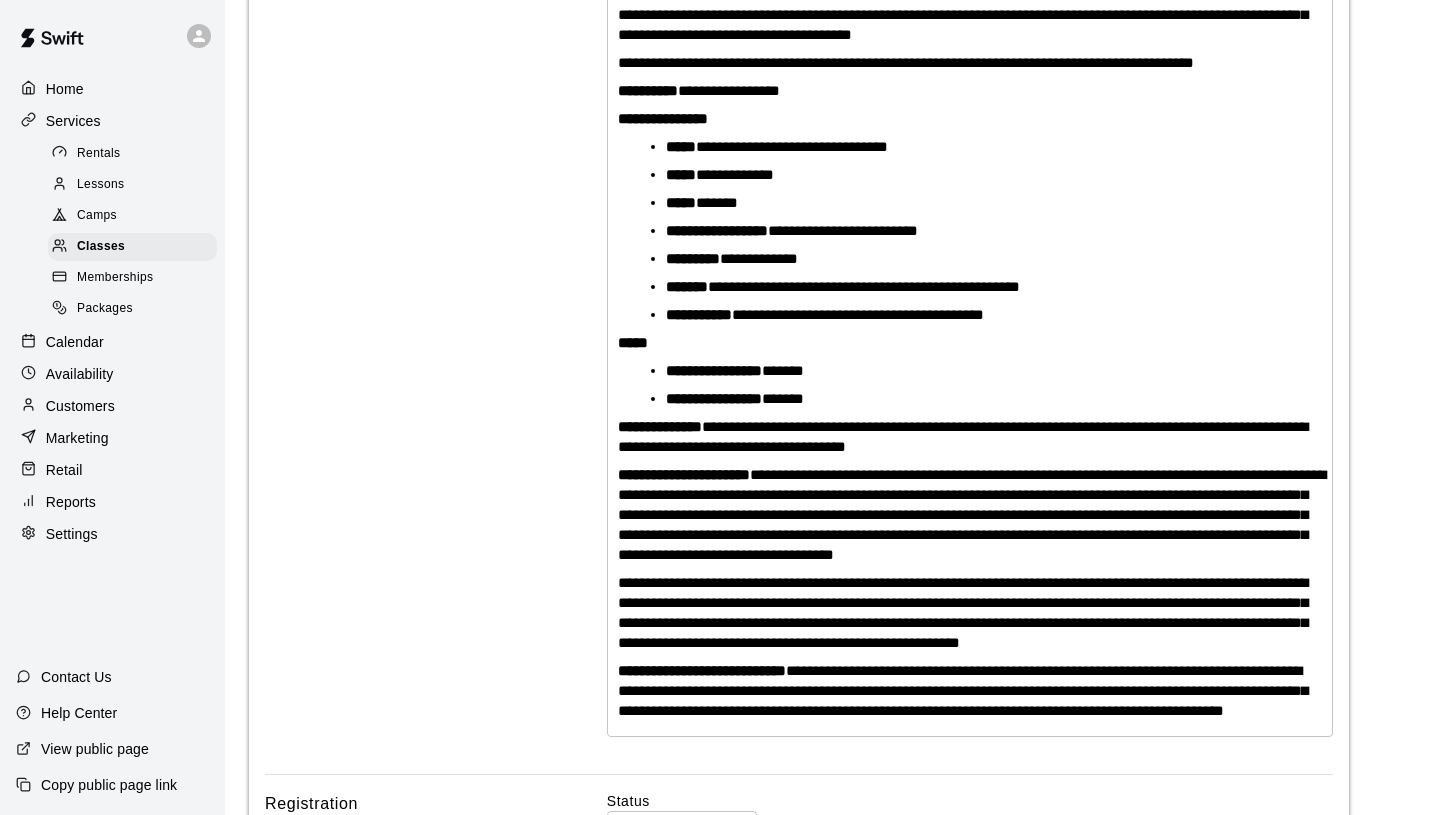 scroll, scrollTop: 429, scrollLeft: 0, axis: vertical 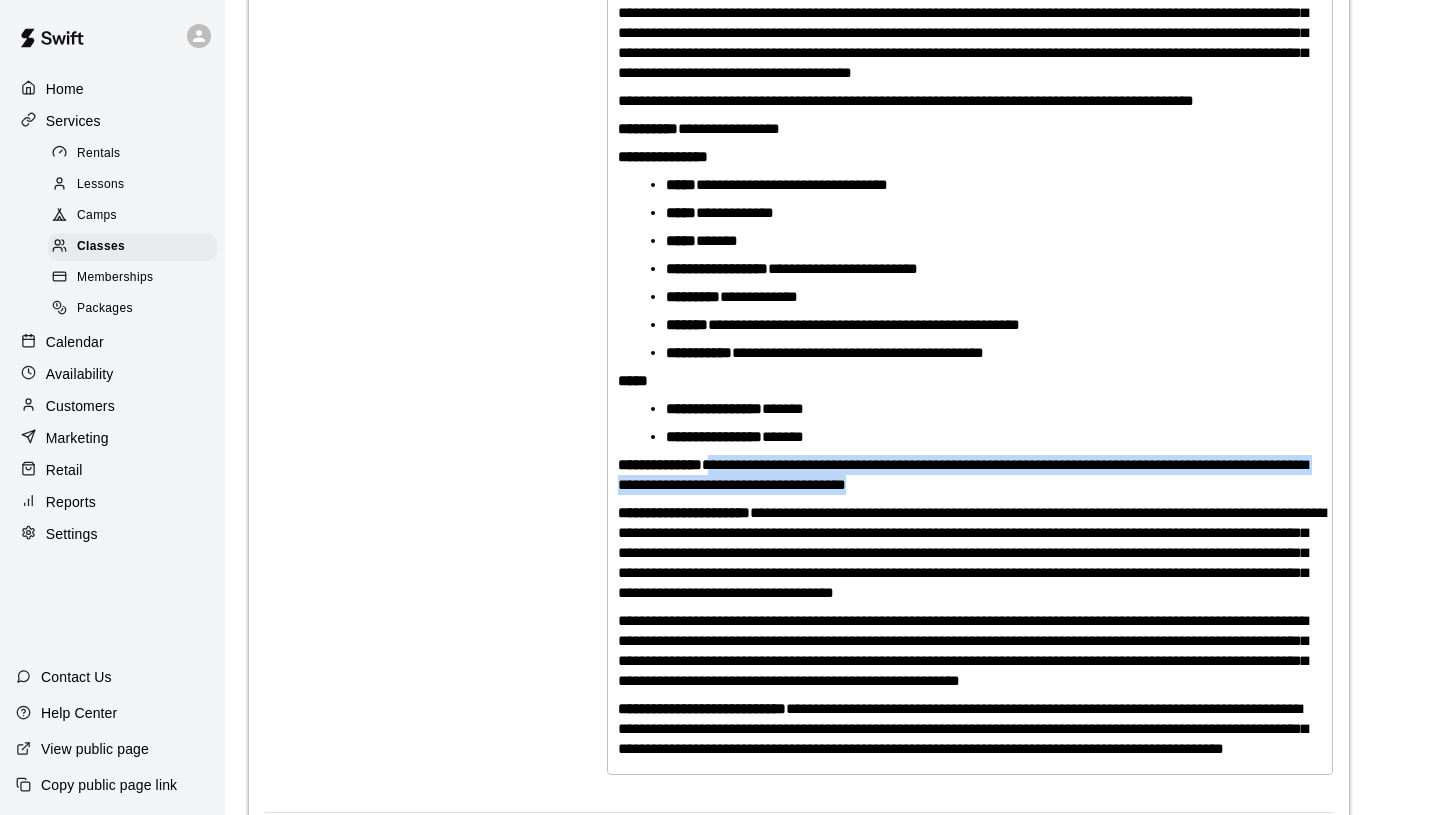 drag, startPoint x: 727, startPoint y: 464, endPoint x: 958, endPoint y: 484, distance: 231.86418 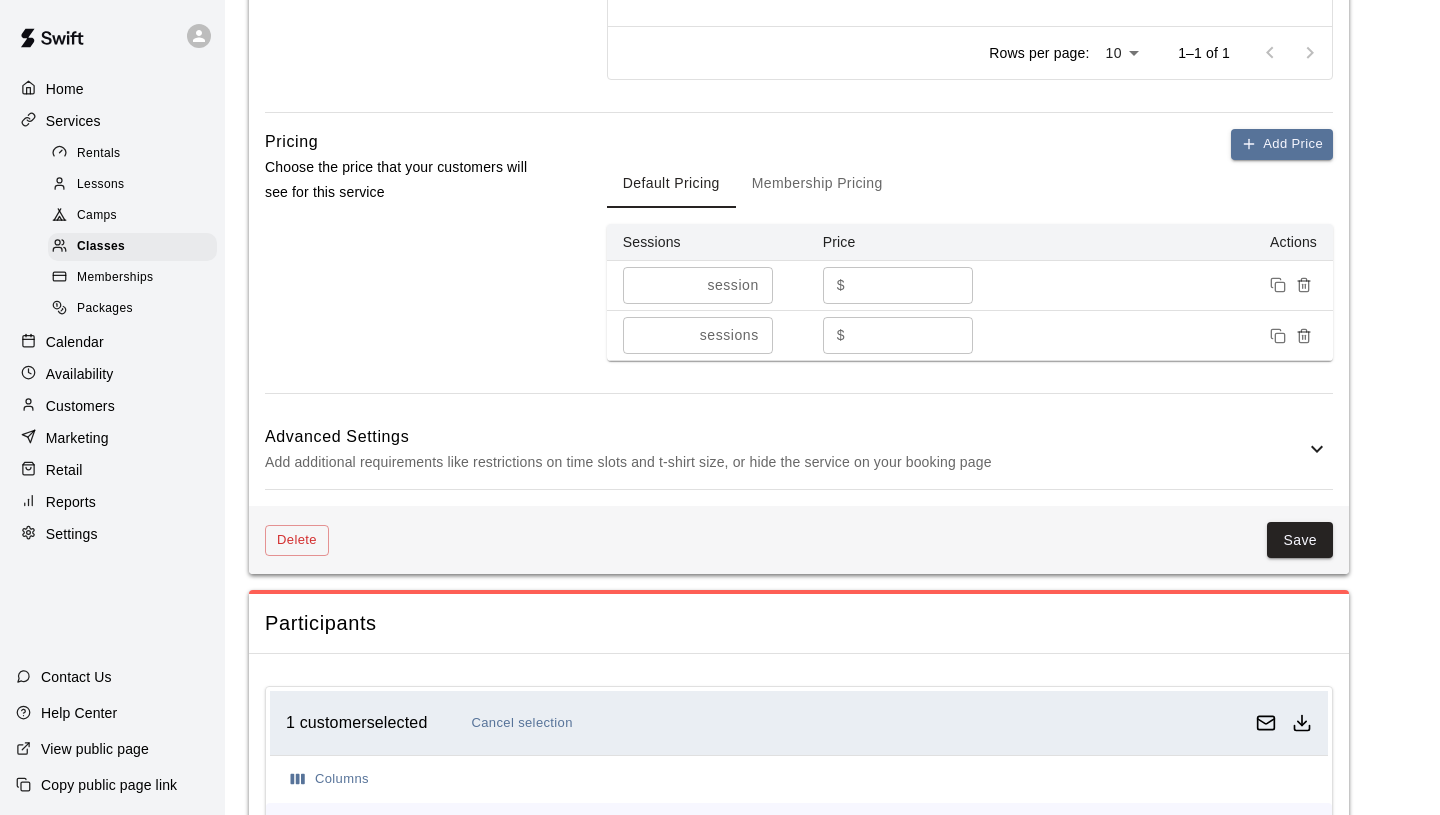 scroll, scrollTop: 1965, scrollLeft: 0, axis: vertical 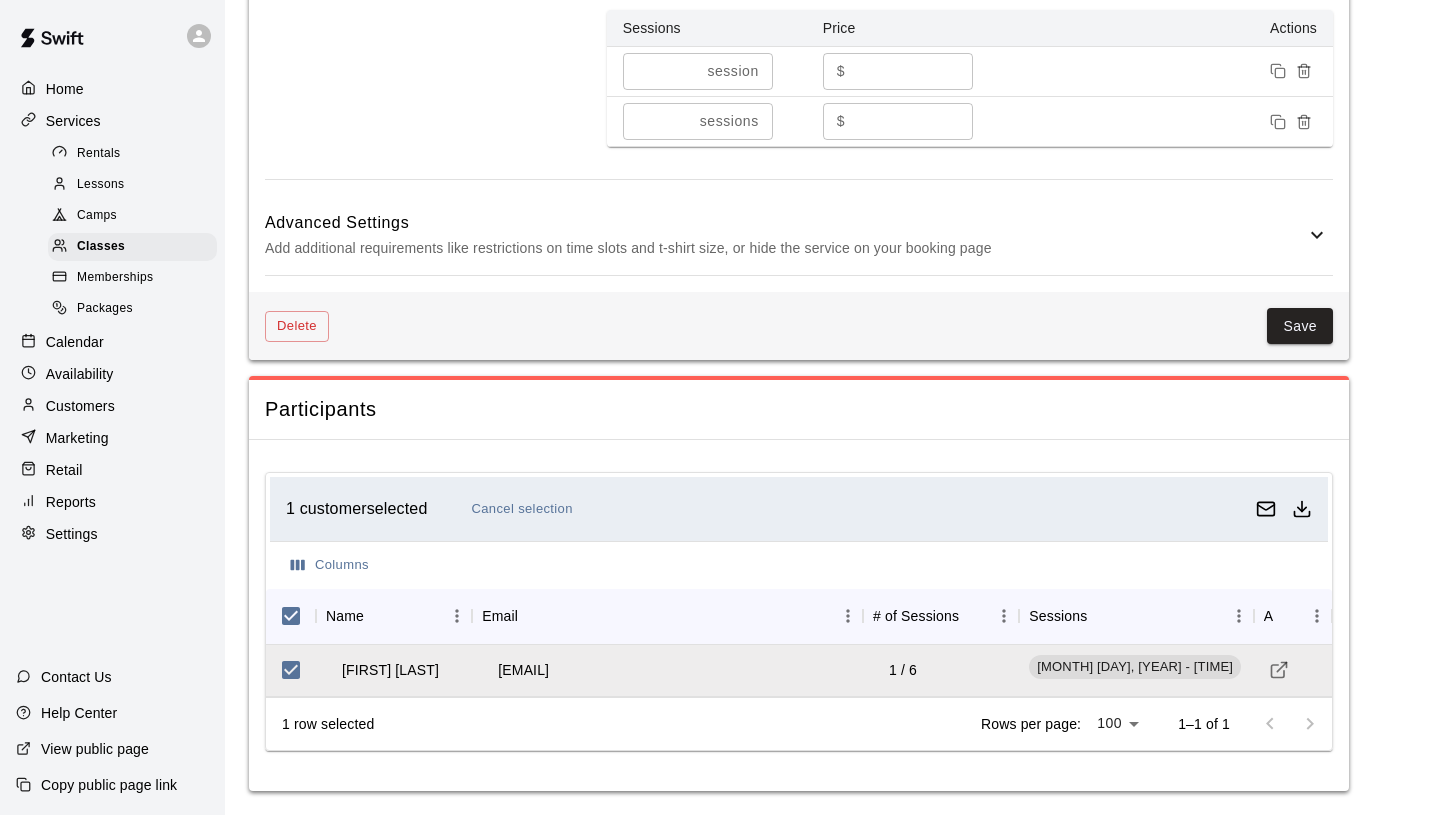 click 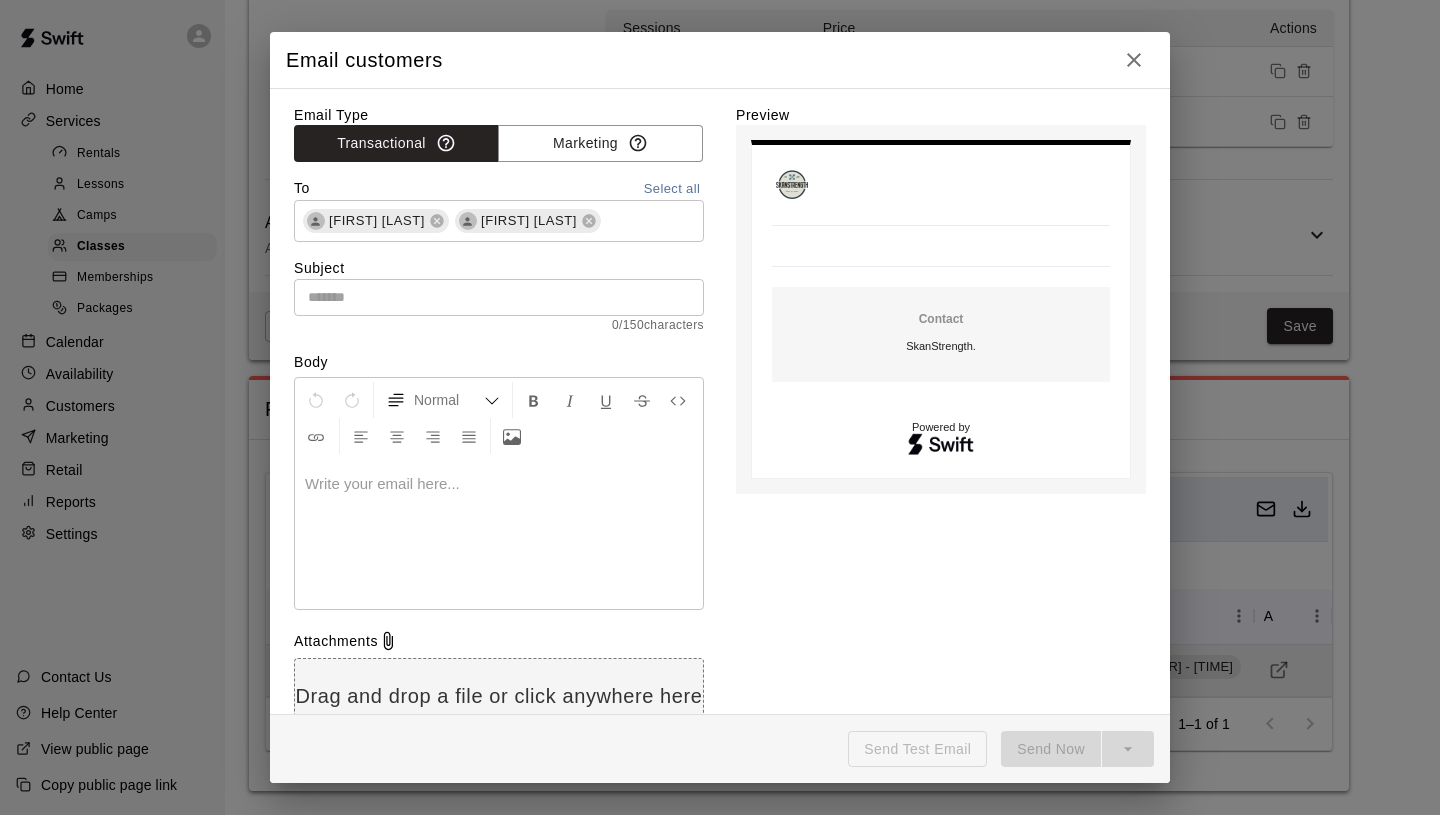click at bounding box center (499, 484) 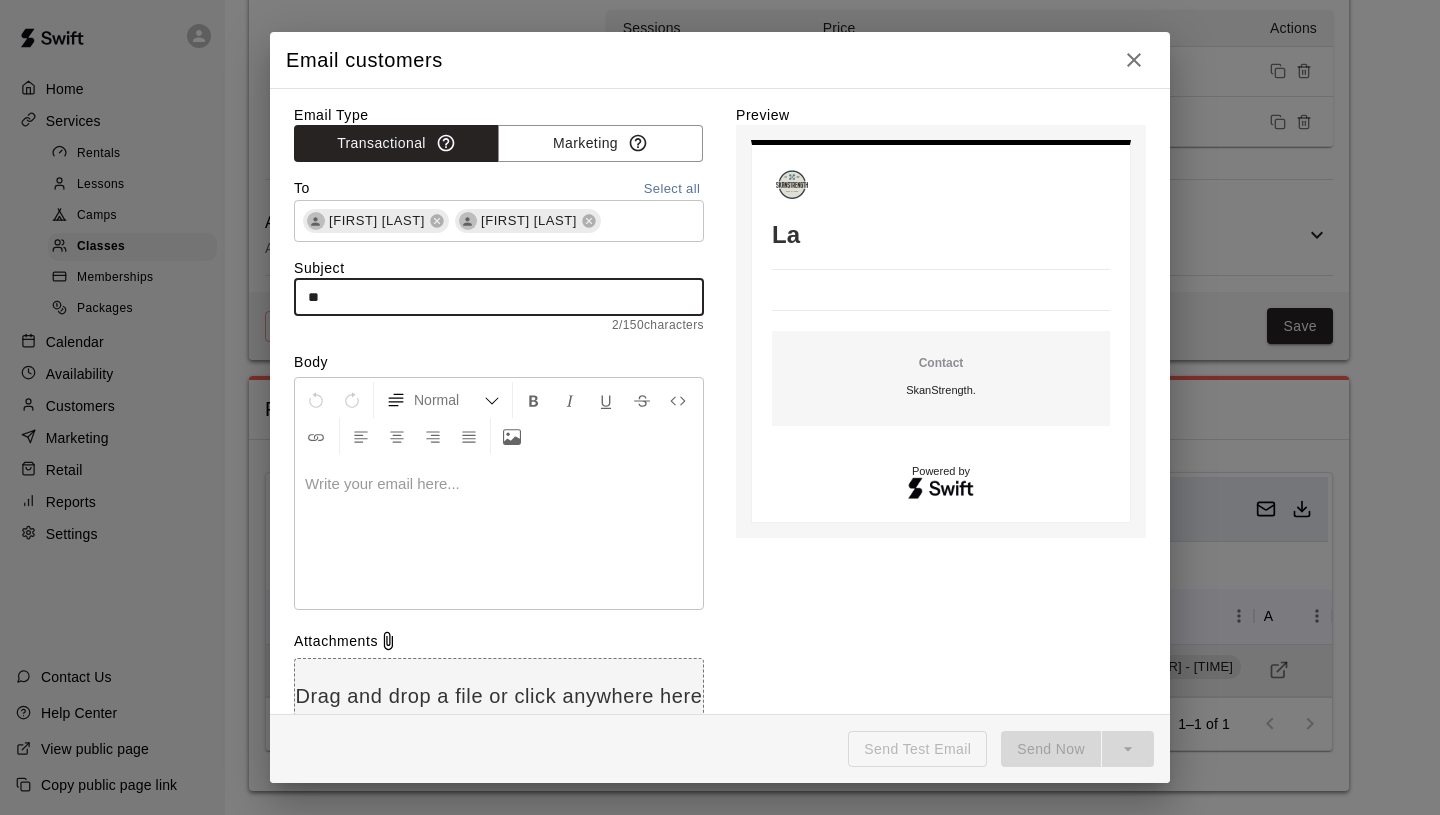 type on "*" 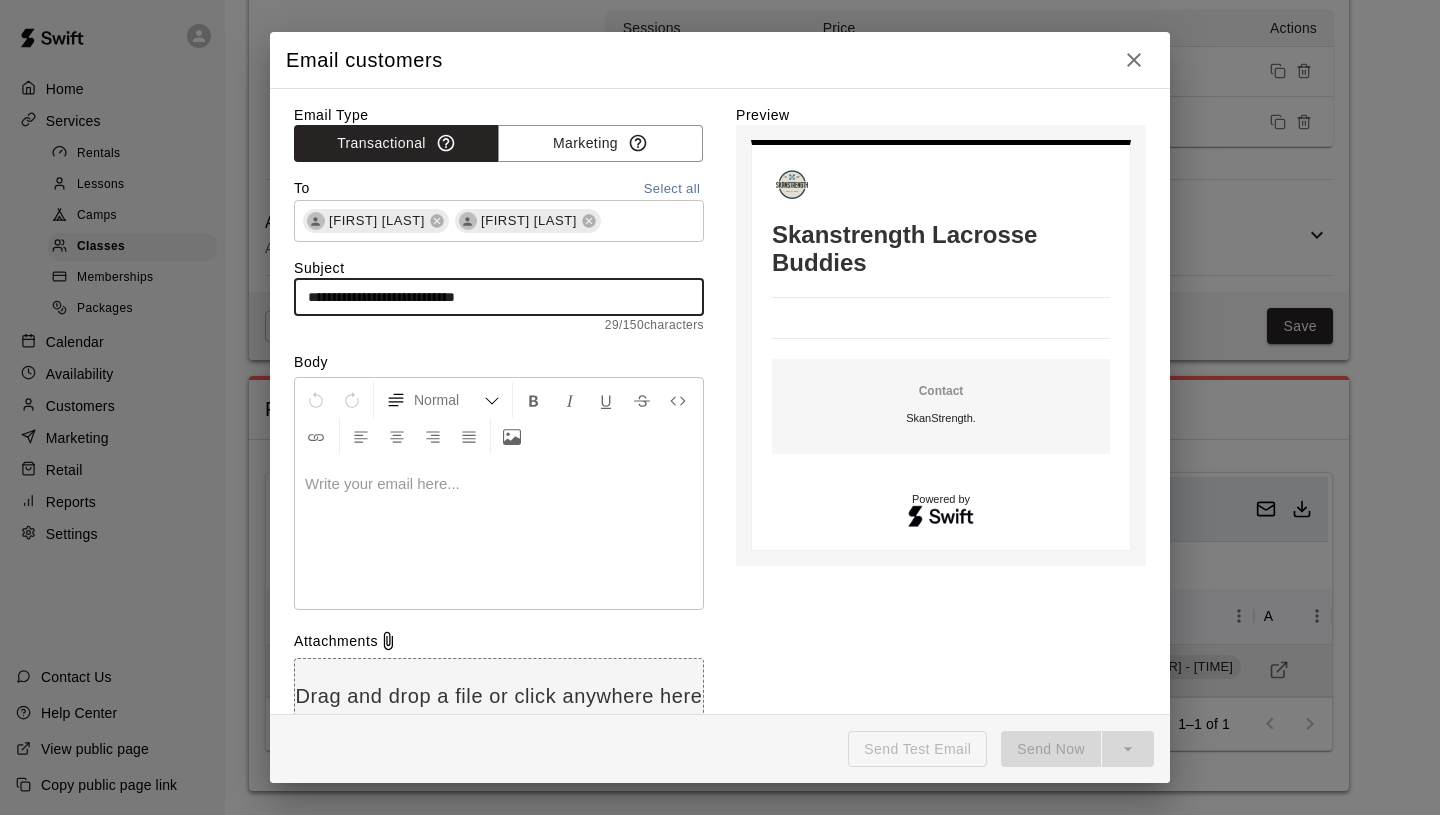 type on "**********" 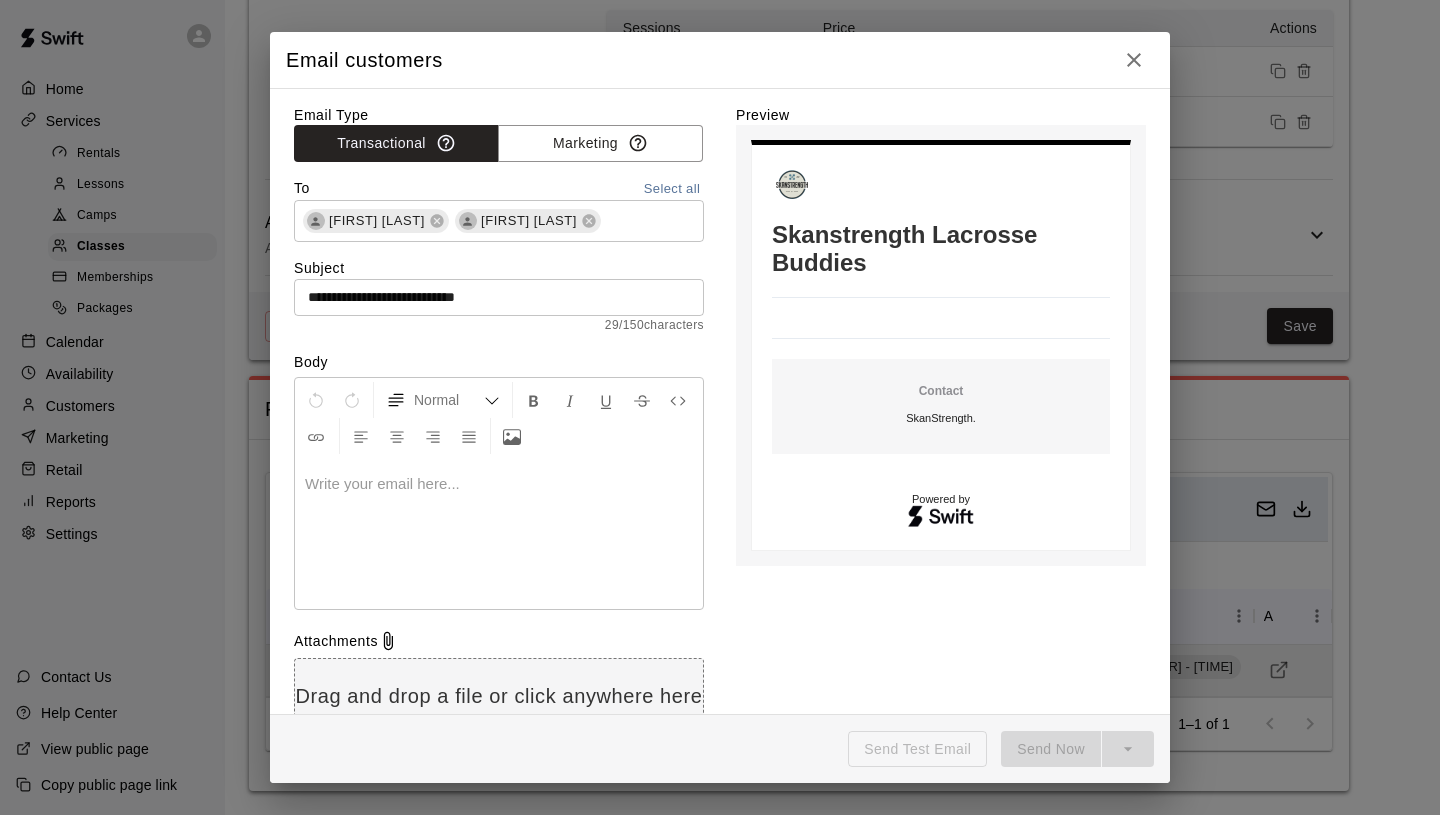 paste 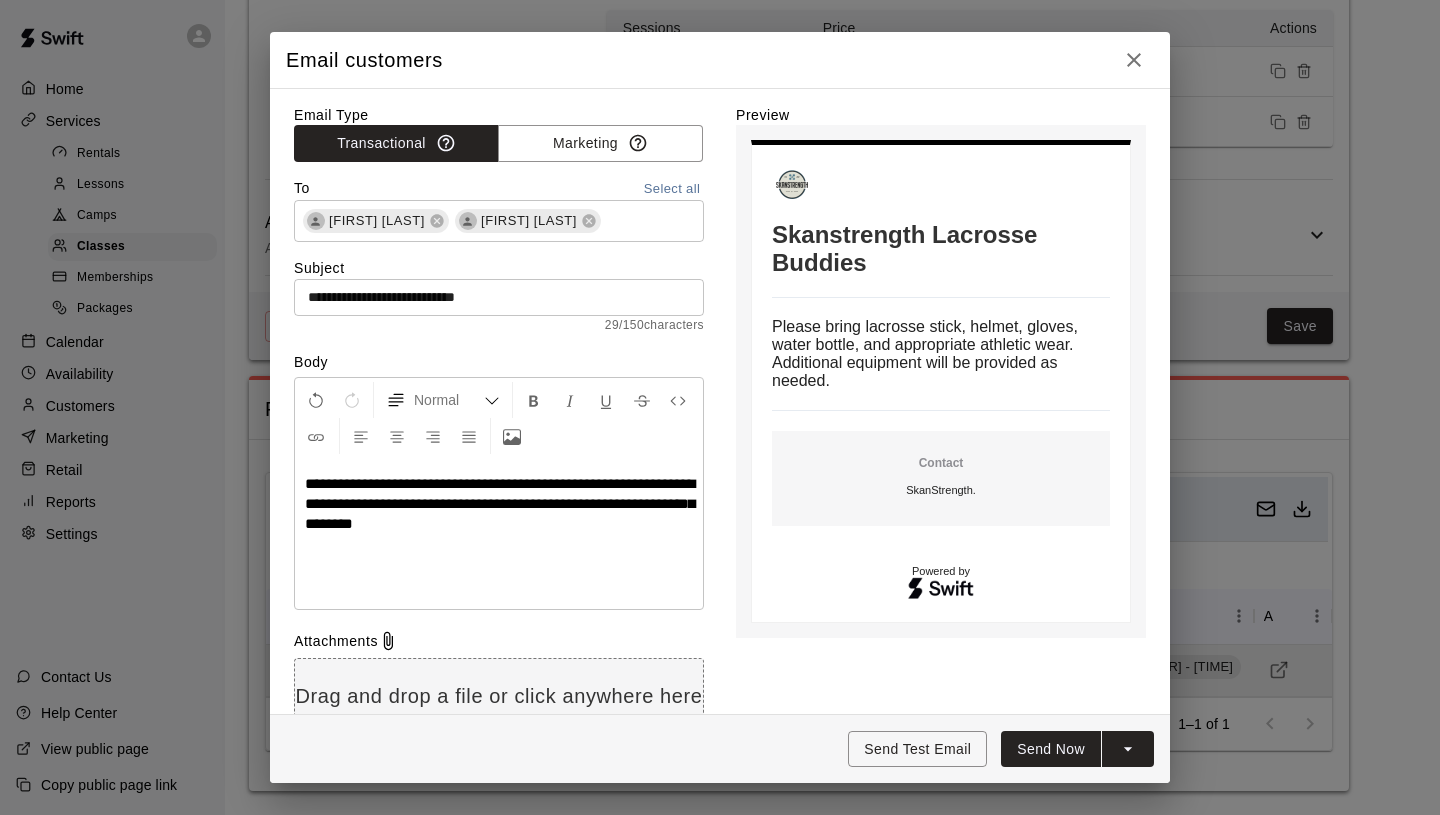 click on "**********" at bounding box center [500, 503] 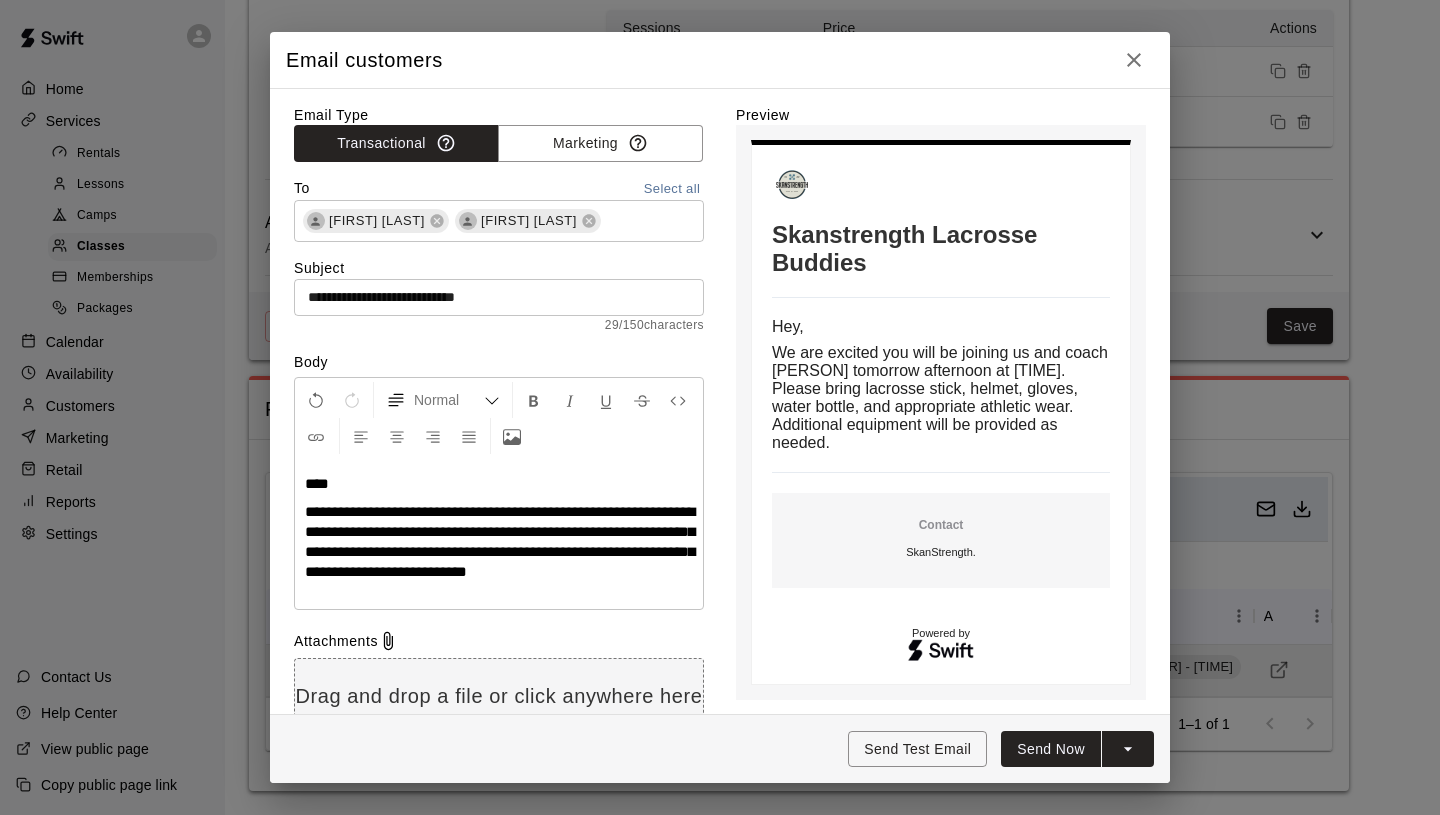 click on "**********" at bounding box center [500, 541] 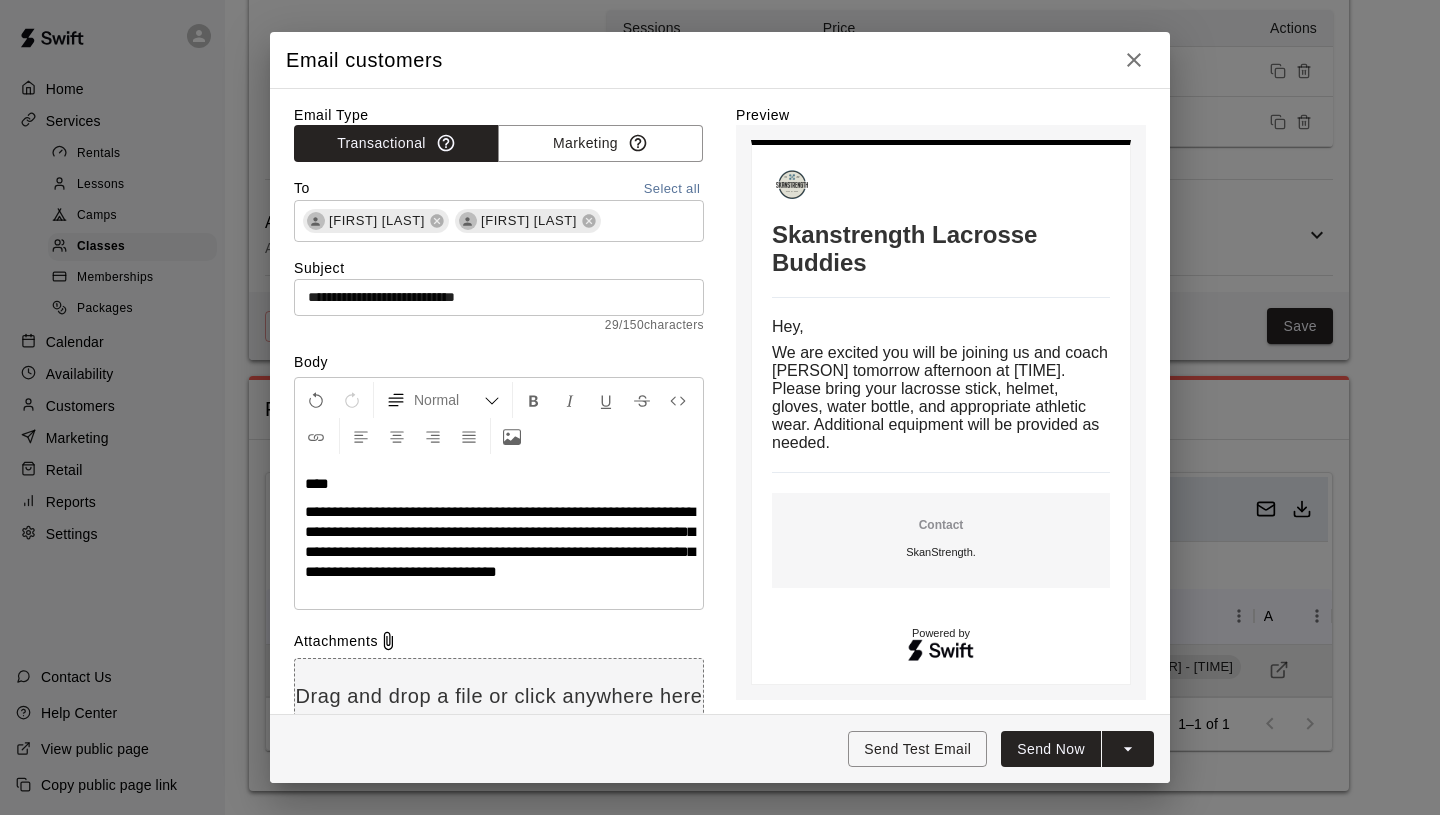 click on "**********" at bounding box center [499, 542] 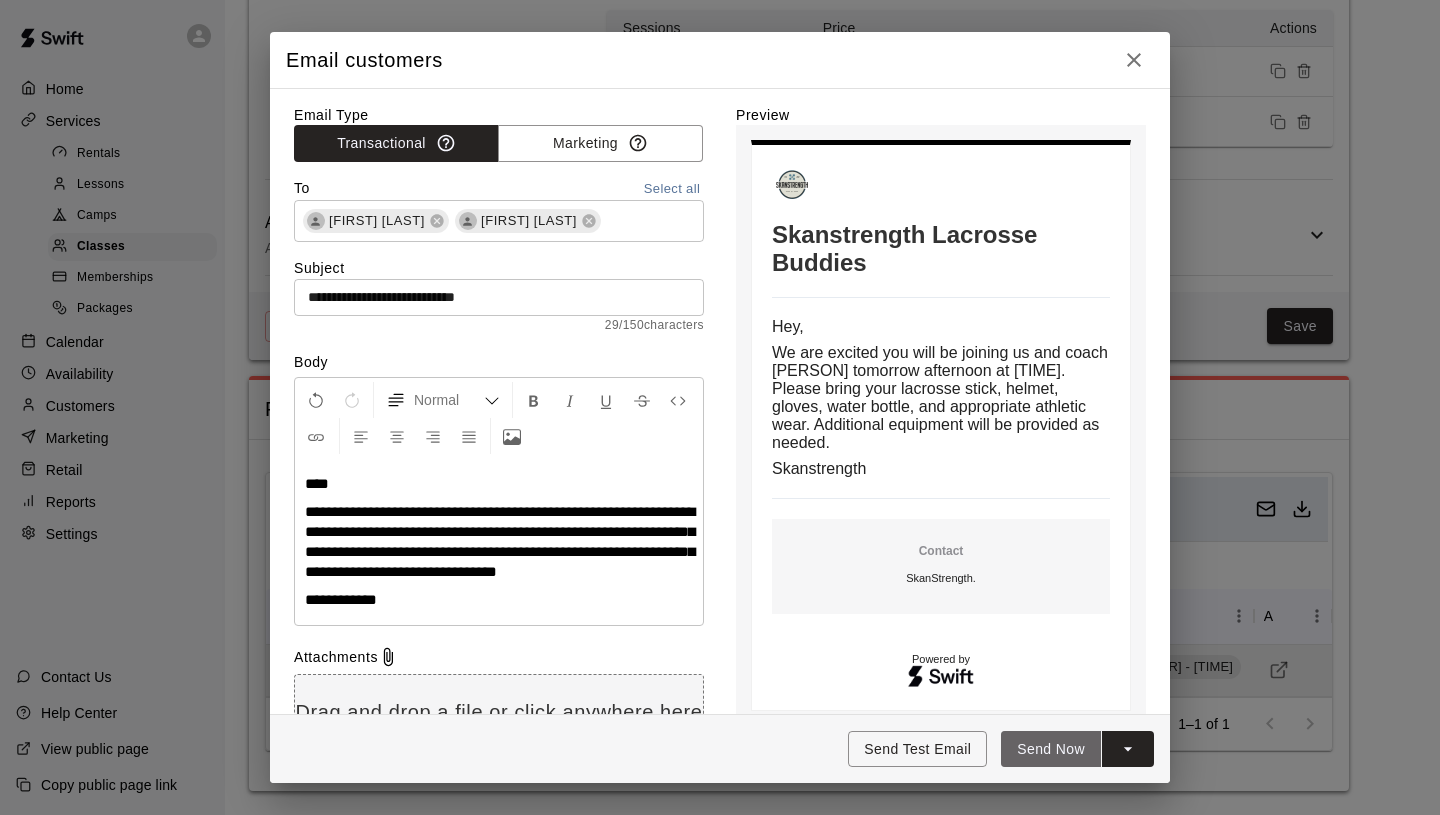 click on "Send Now" at bounding box center (1051, 749) 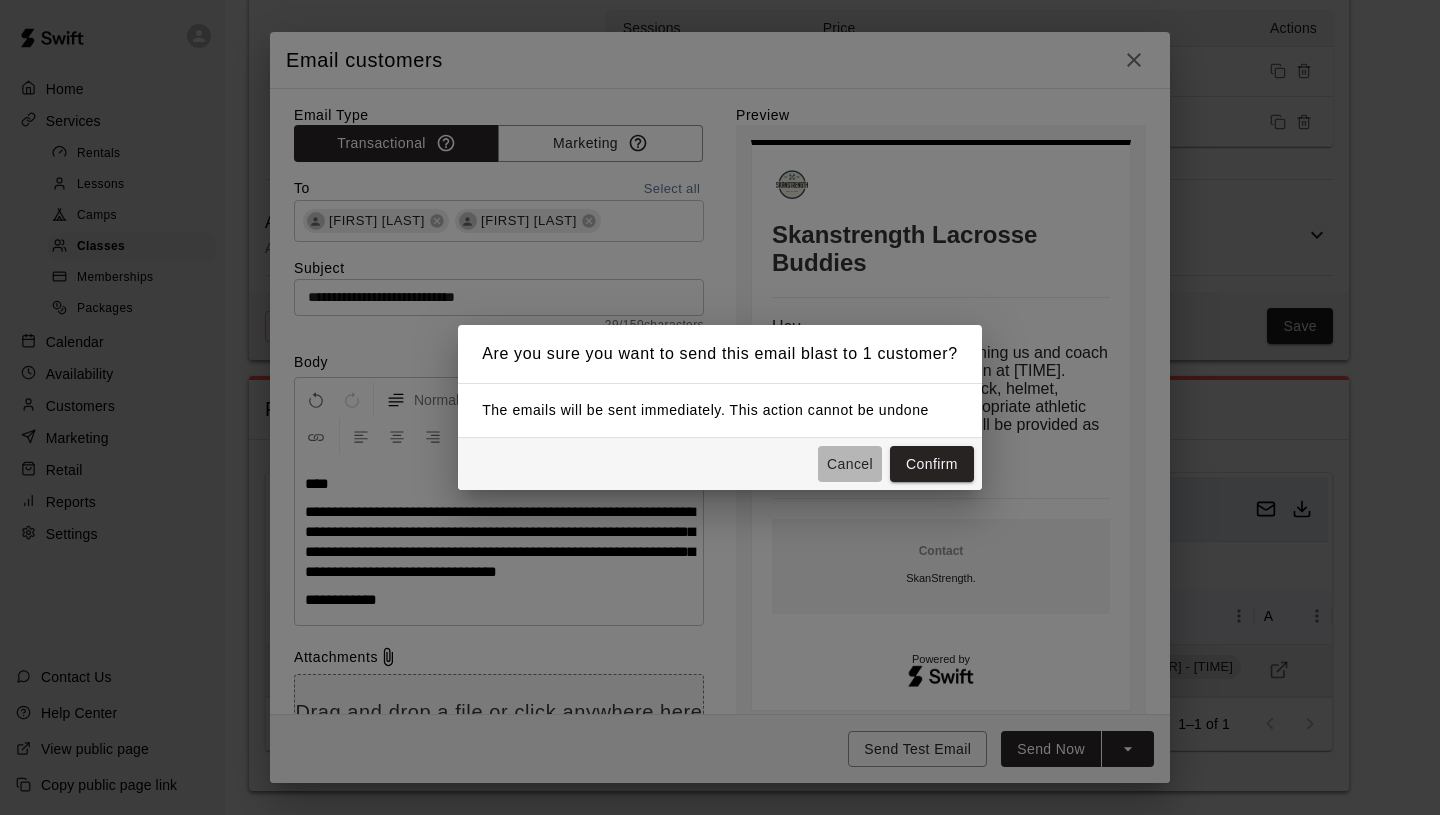 click on "Cancel" at bounding box center [850, 464] 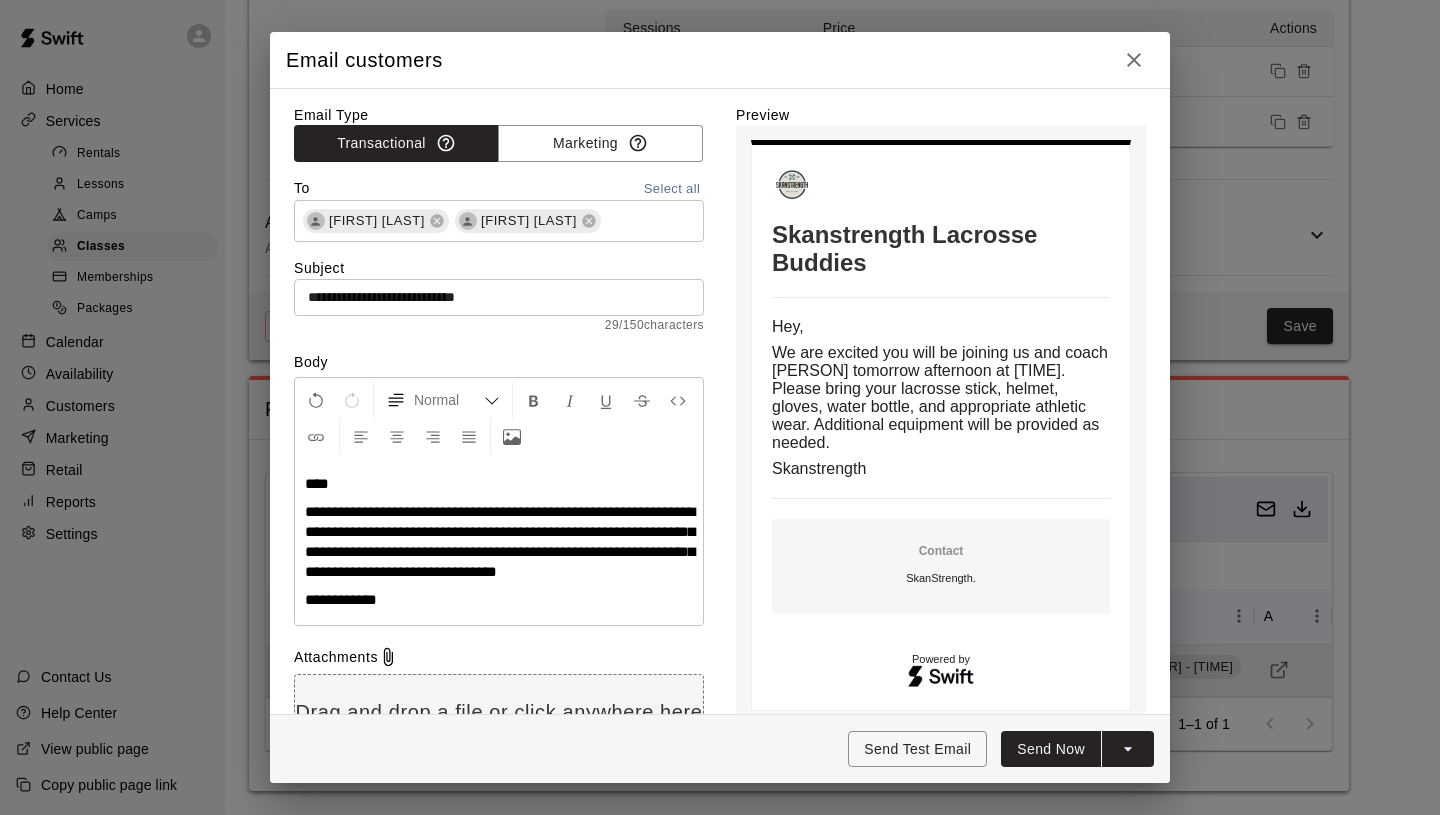 click on "**********" at bounding box center (499, 542) 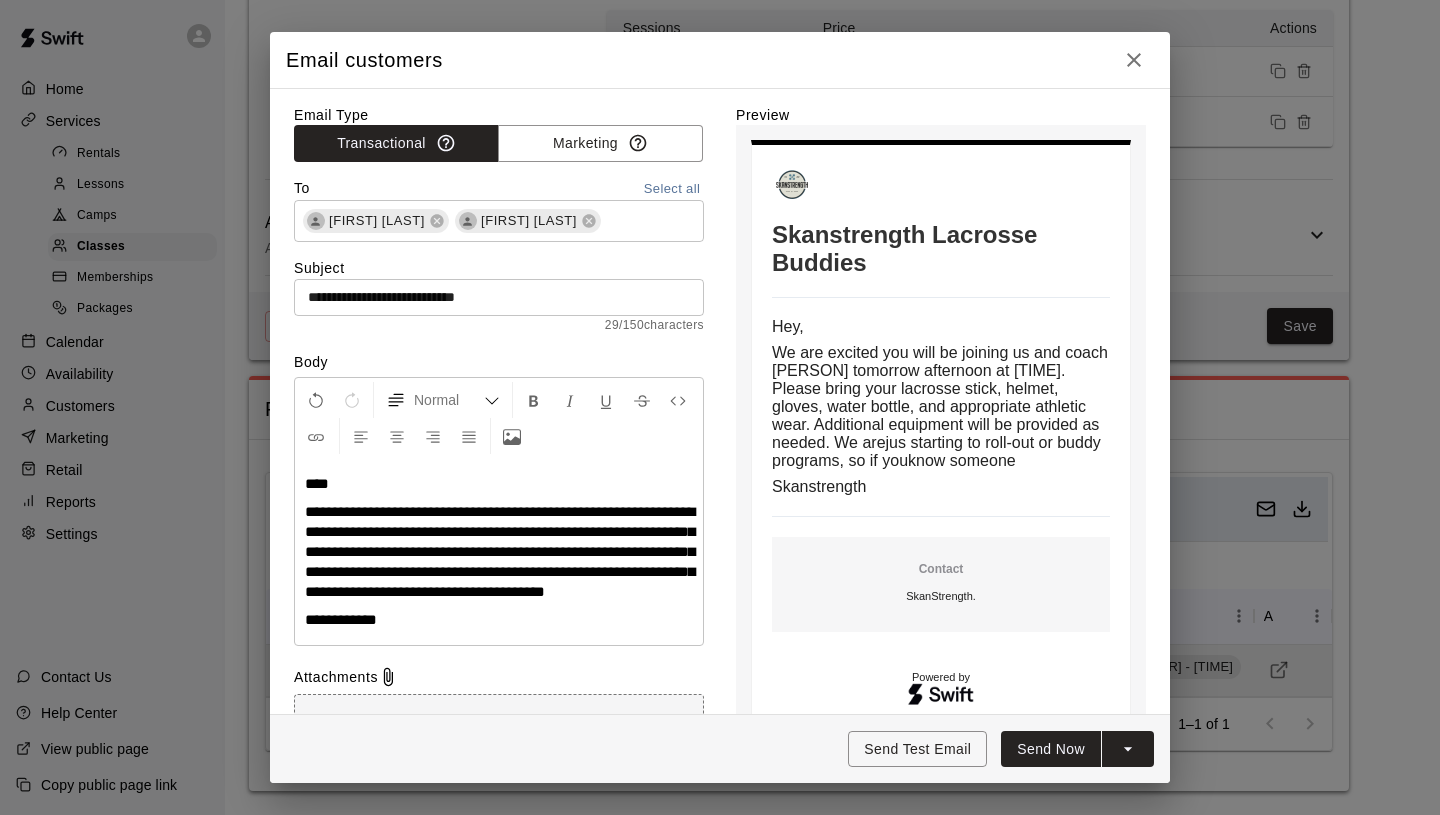 click on "**********" at bounding box center (500, 551) 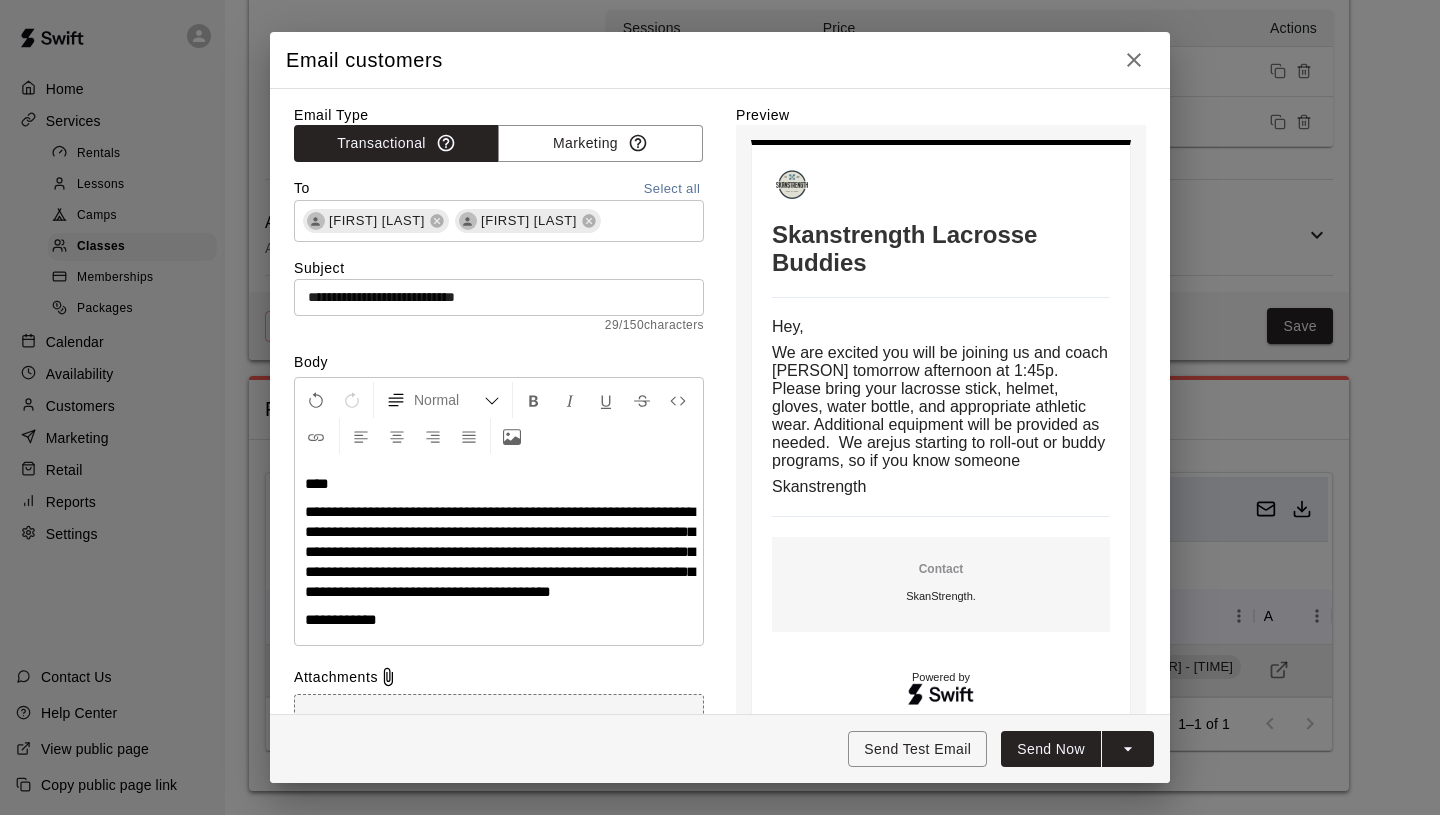 click on "**********" at bounding box center (499, 552) 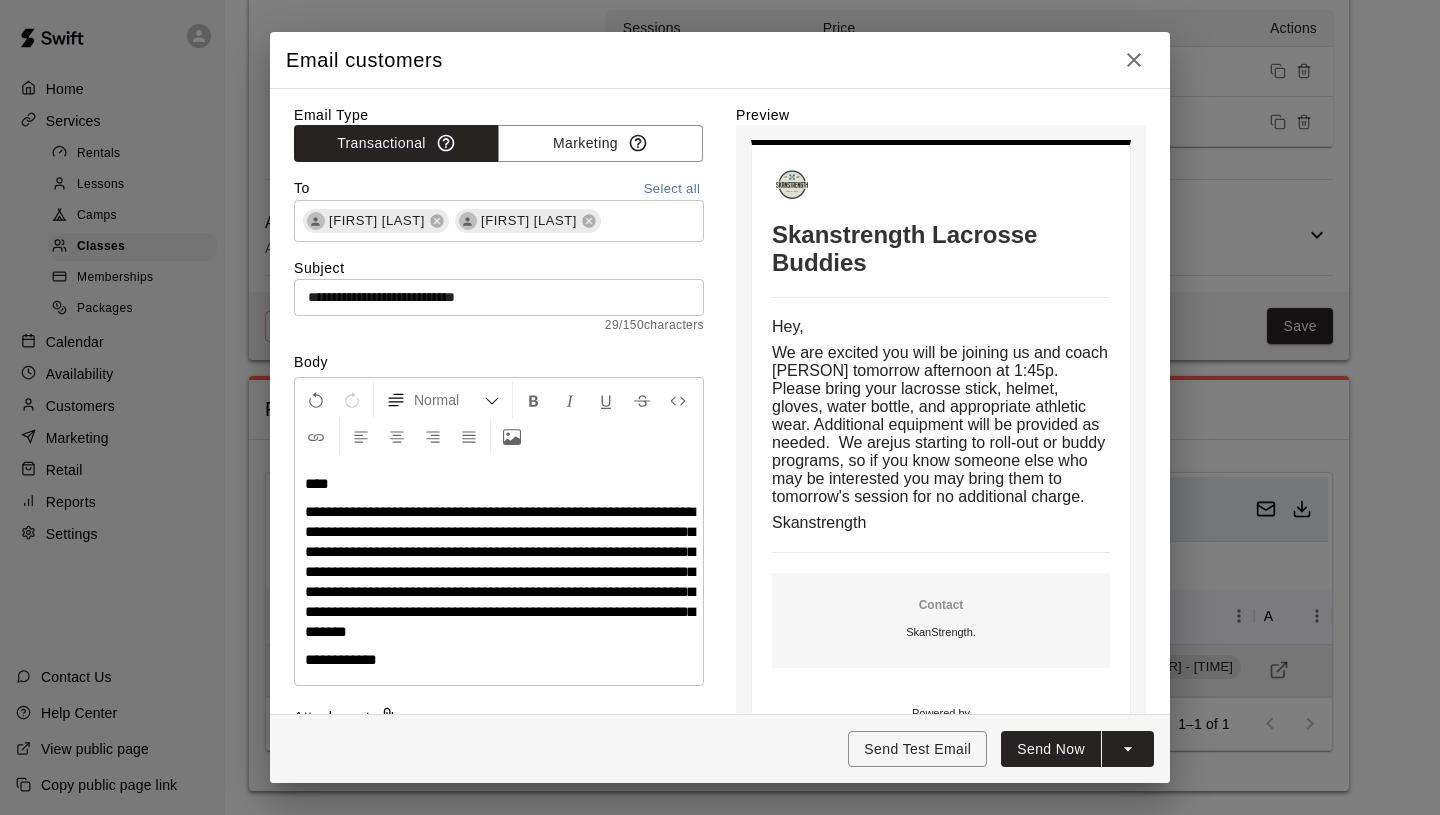 click on "**********" at bounding box center (500, 571) 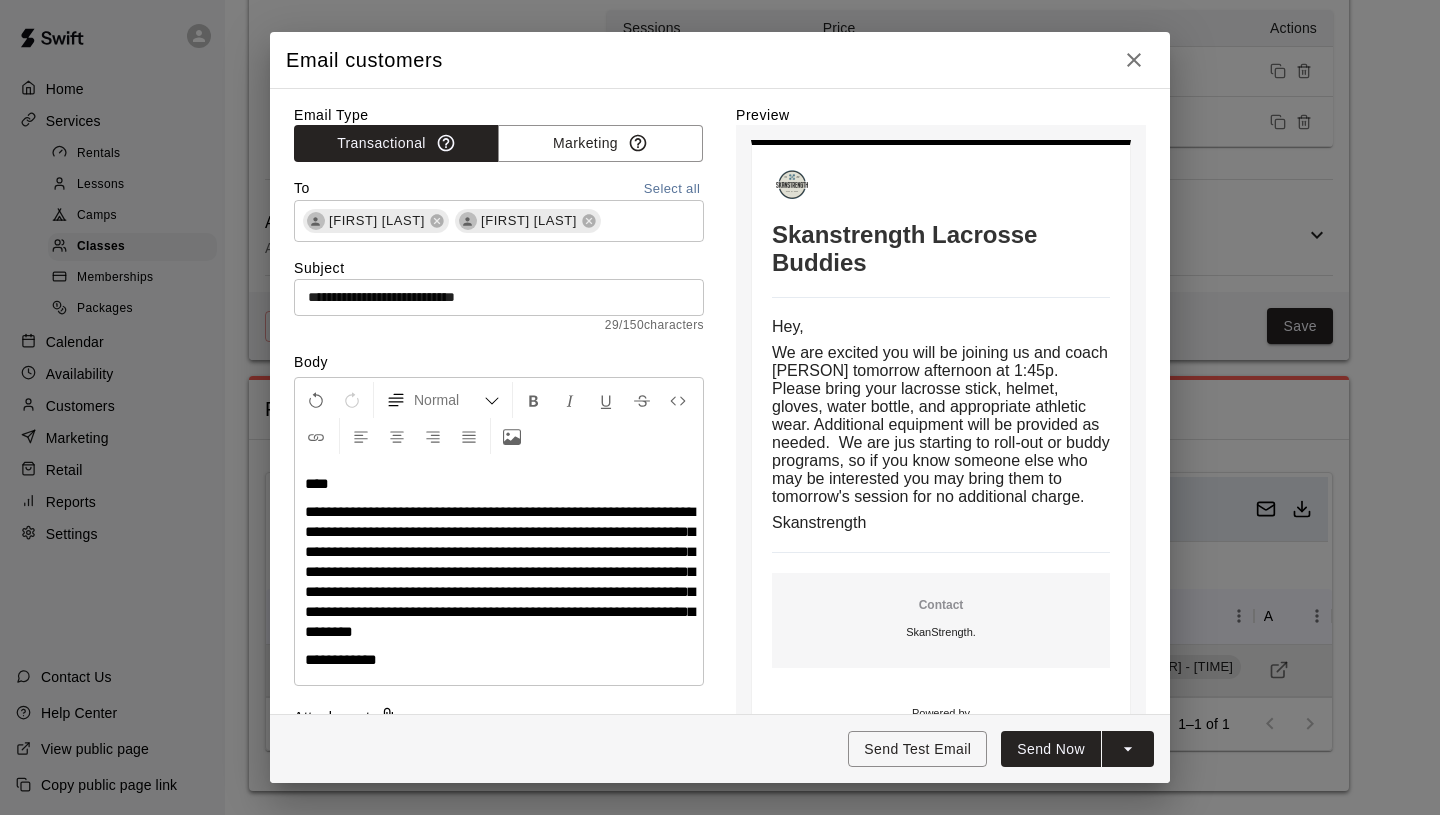 click on "**********" at bounding box center [500, 571] 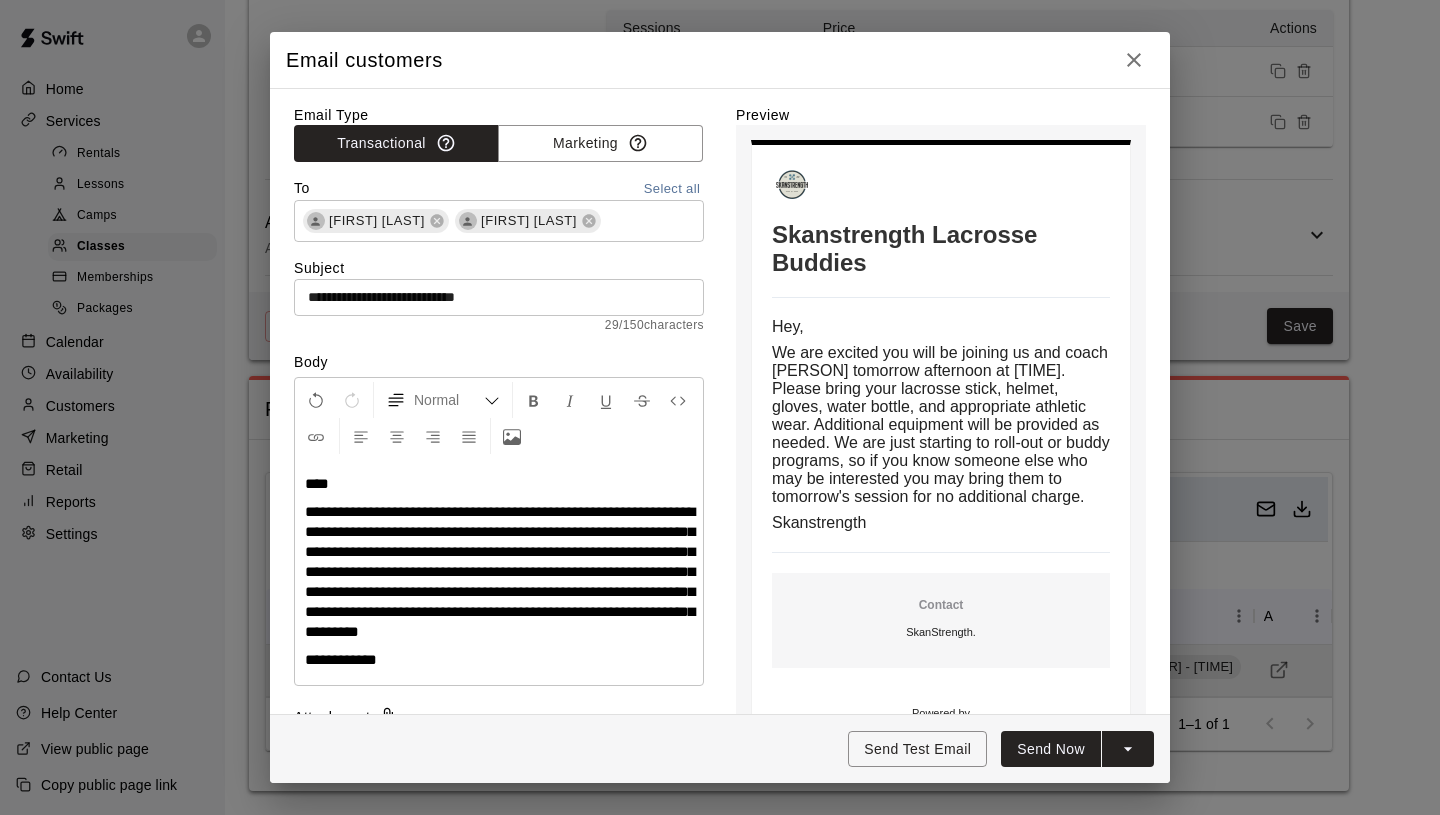 click on "**********" at bounding box center (500, 571) 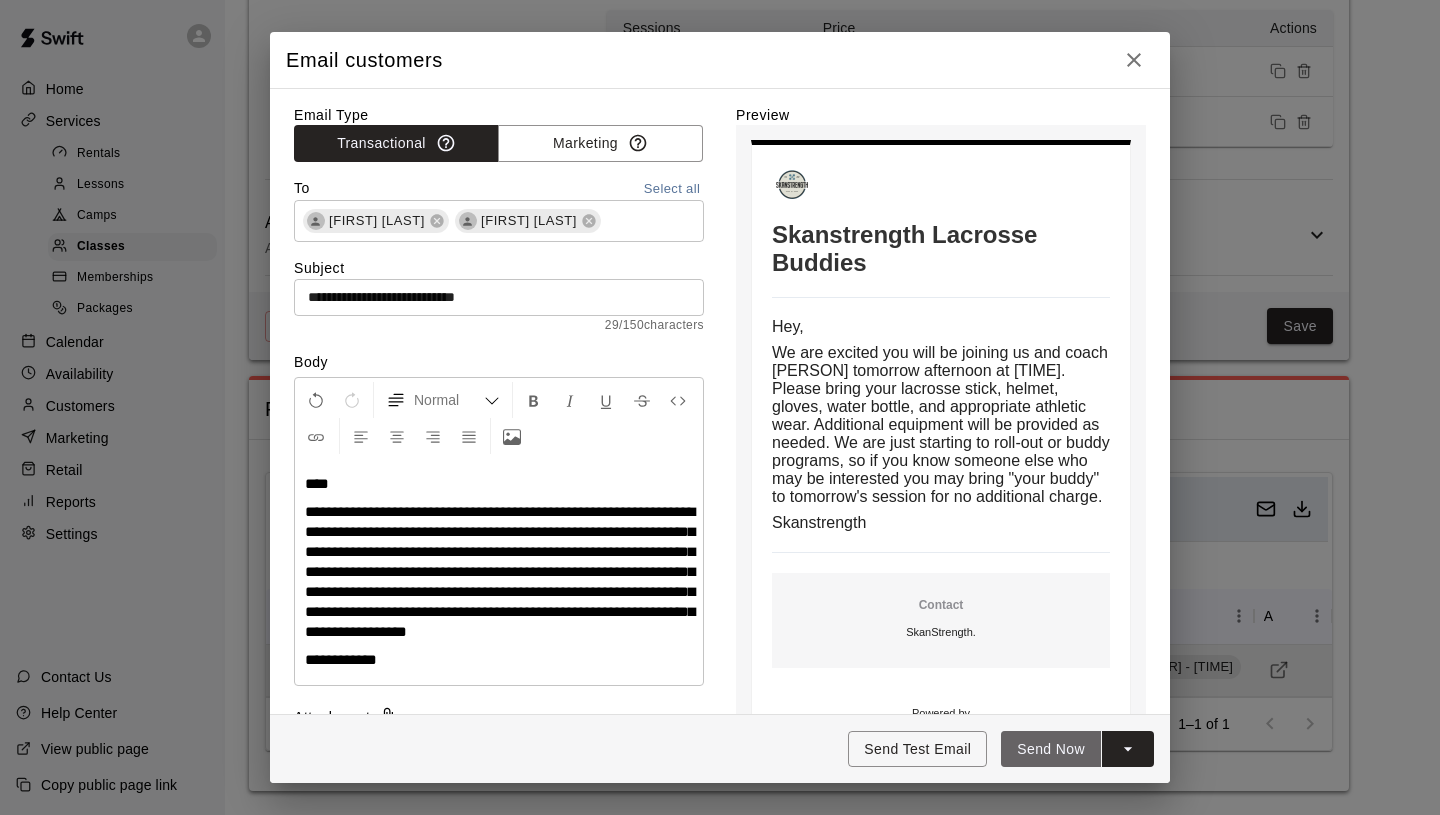 click on "Send Now" at bounding box center (1051, 749) 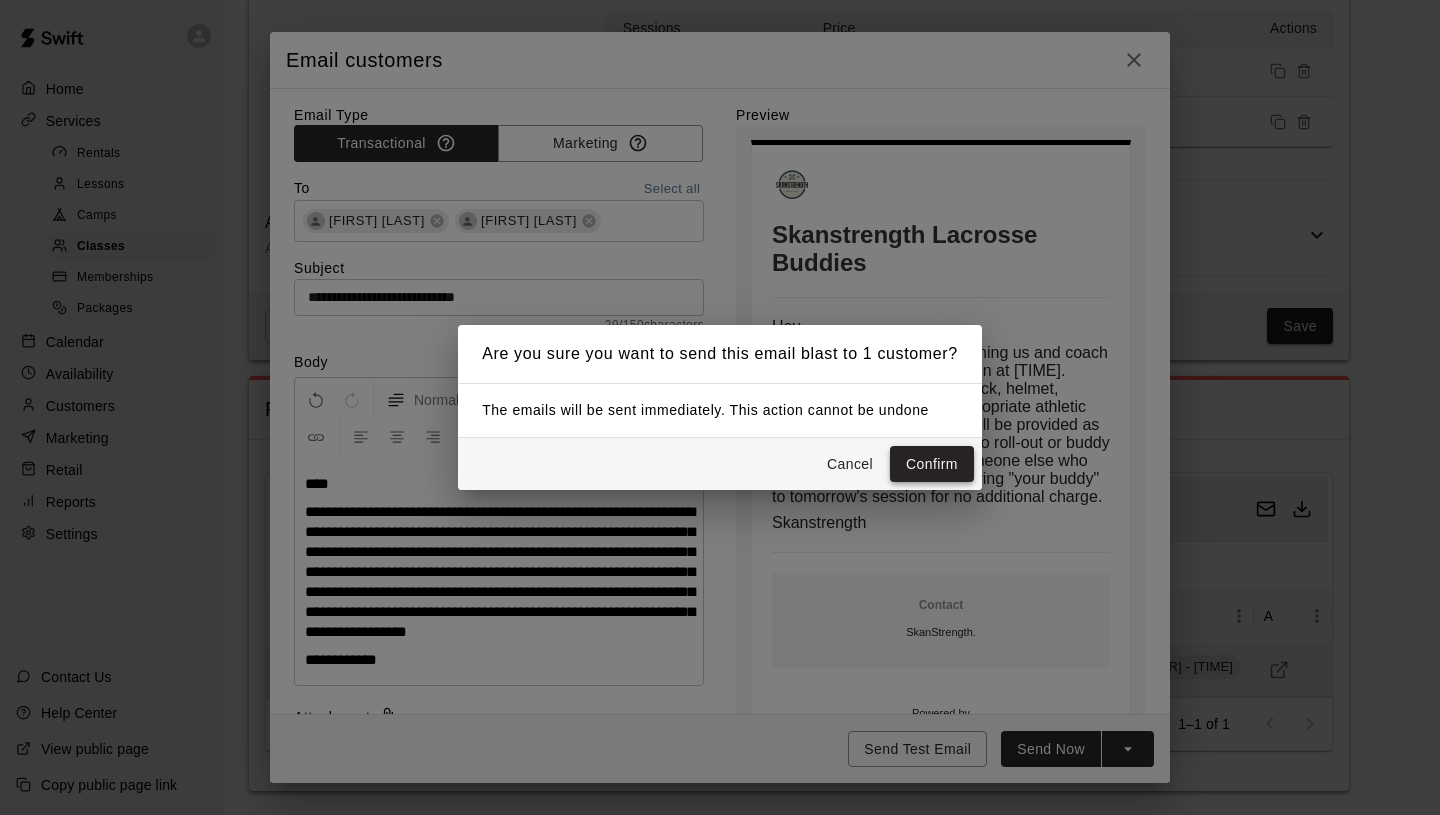 click on "Confirm" at bounding box center (932, 464) 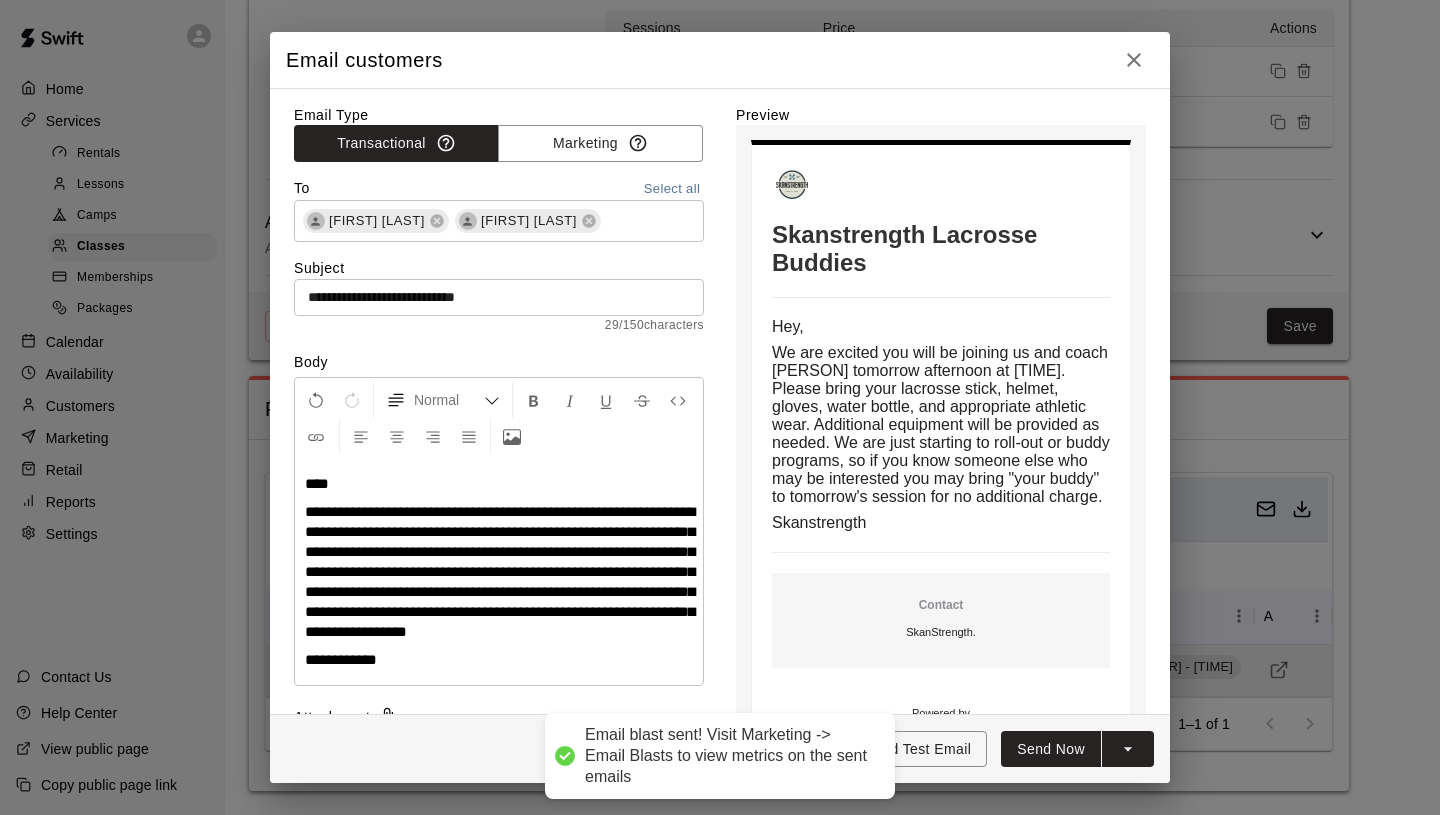 type 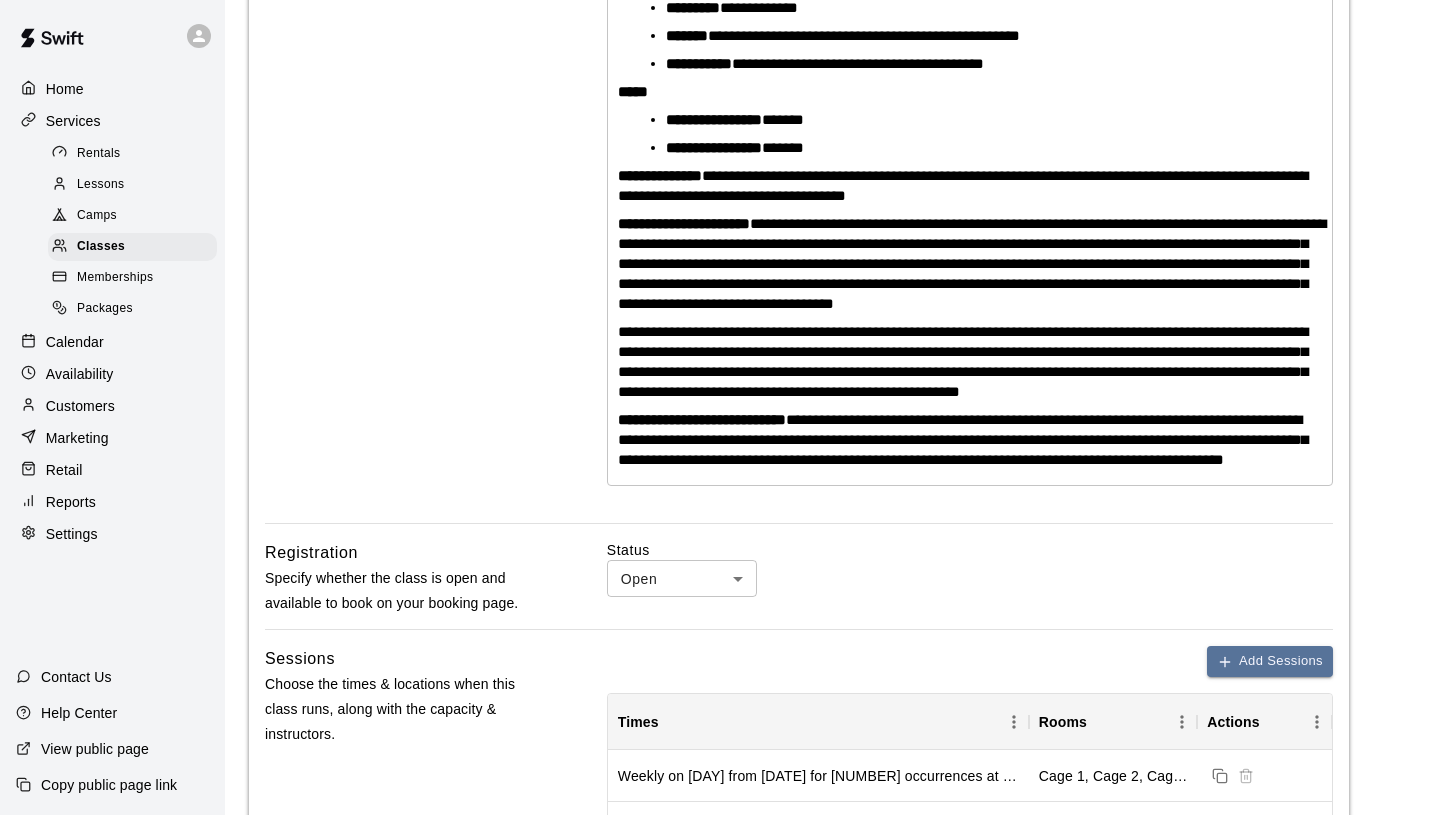 scroll, scrollTop: 0, scrollLeft: 0, axis: both 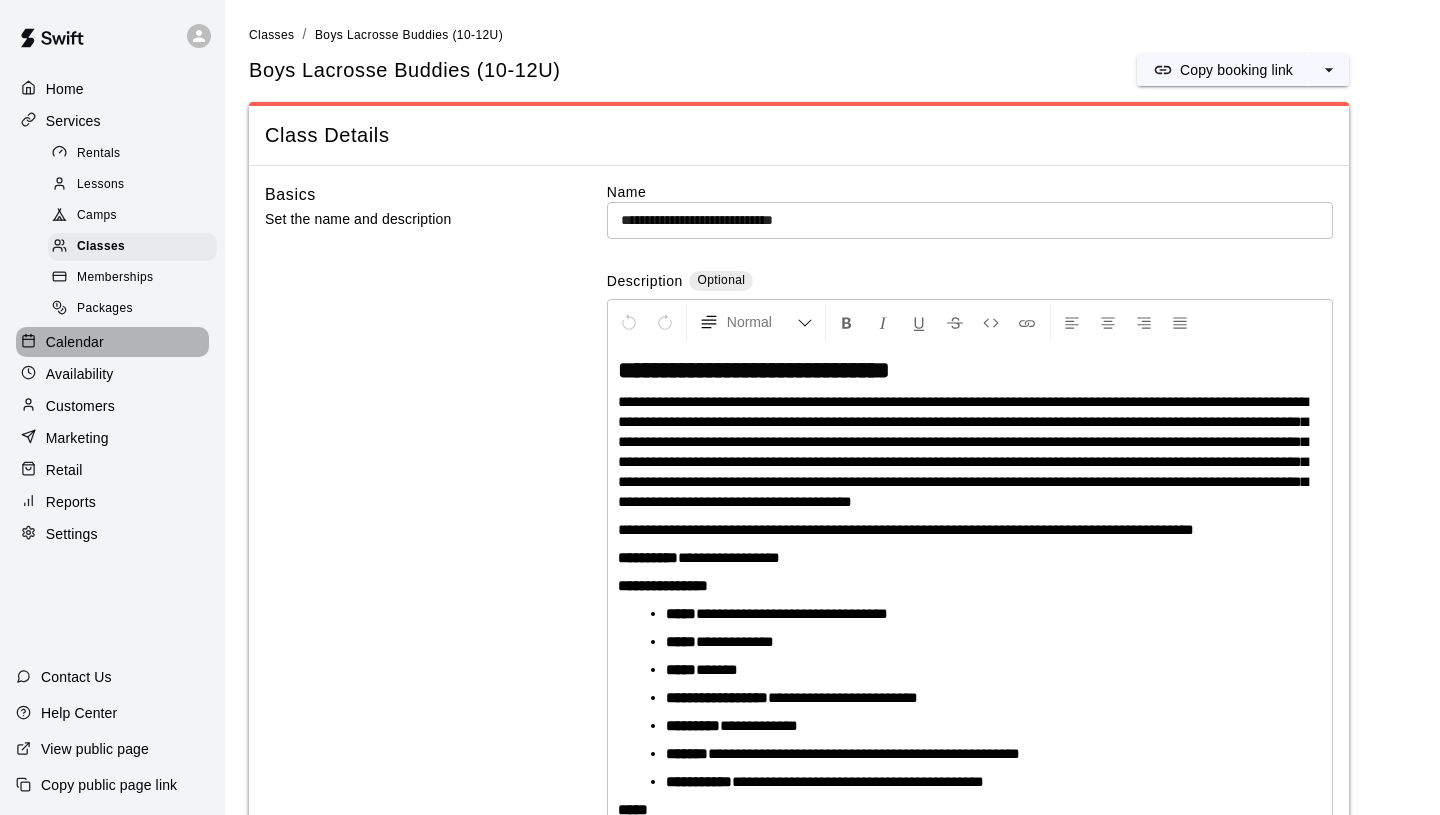 click on "Calendar" at bounding box center [112, 342] 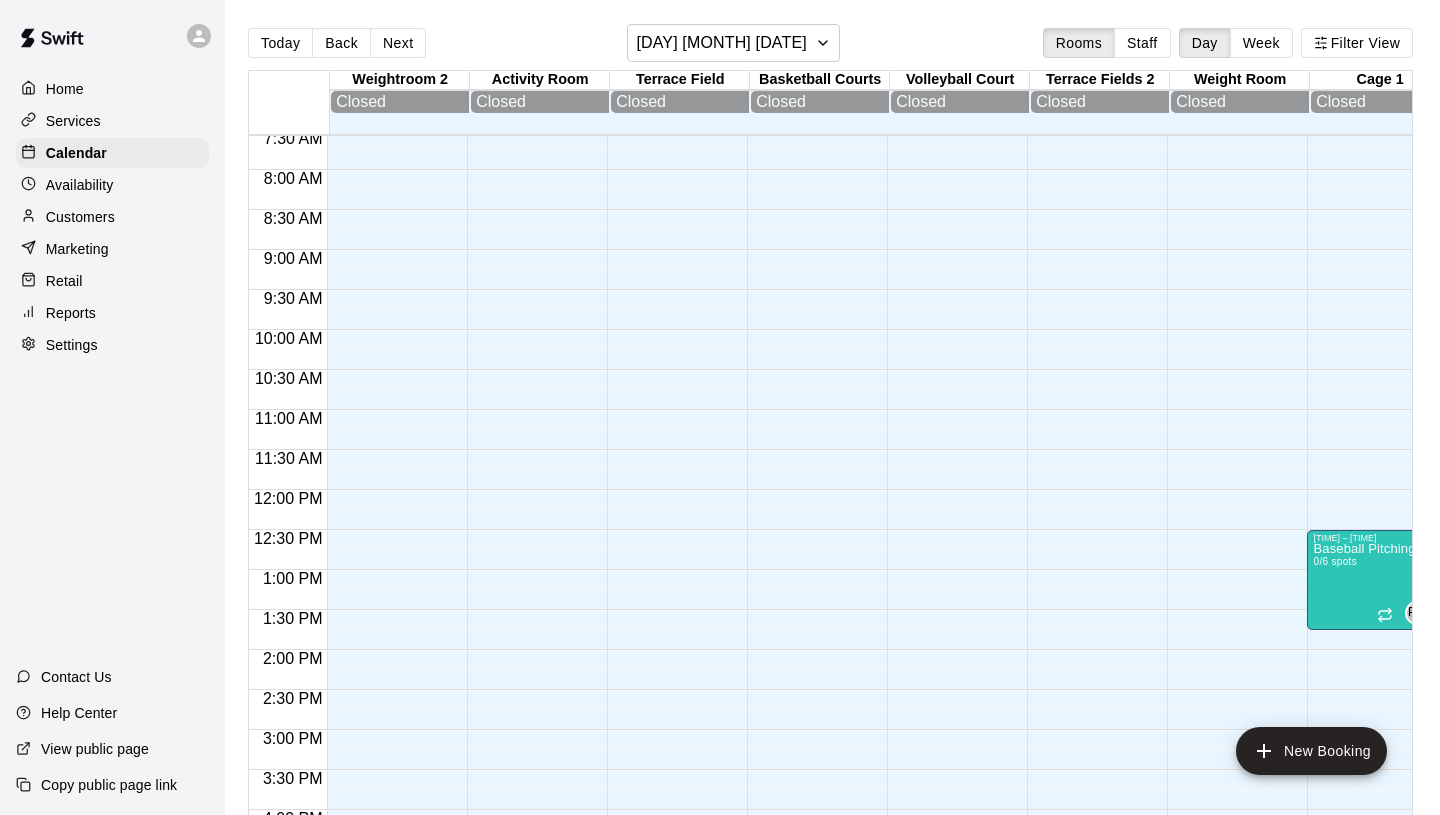 scroll, scrollTop: 575, scrollLeft: 117, axis: both 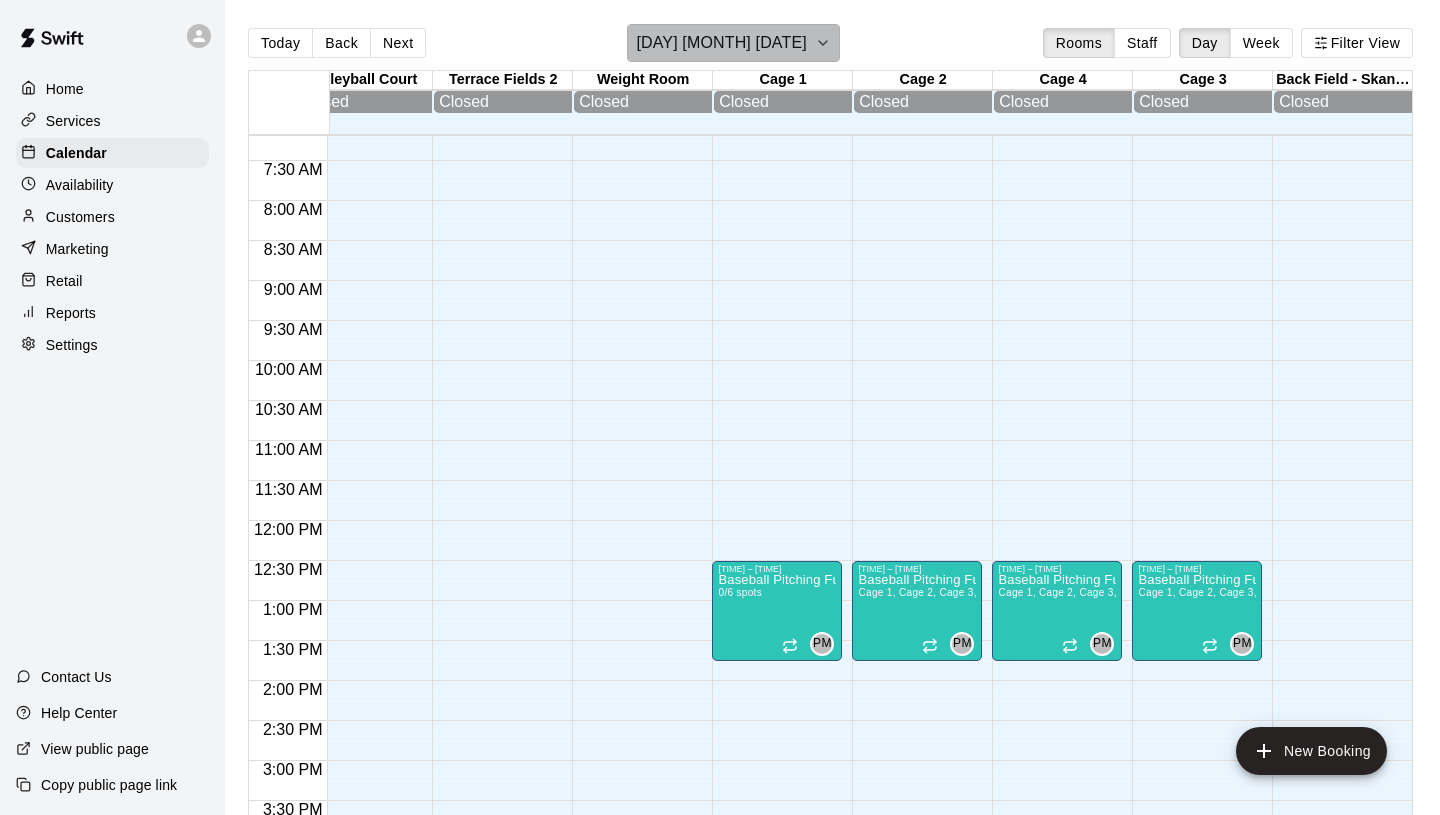click 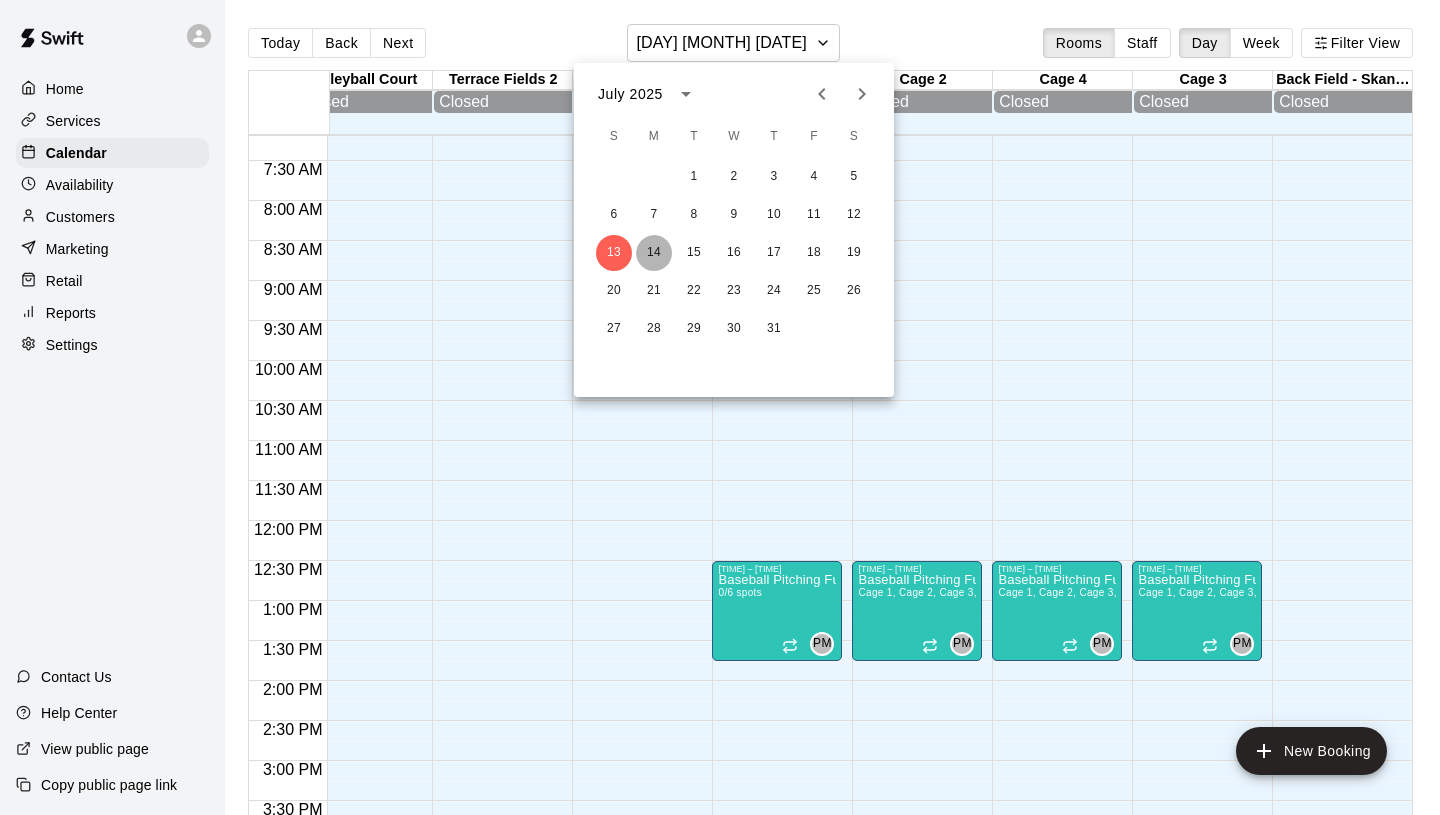 click on "14" at bounding box center (654, 253) 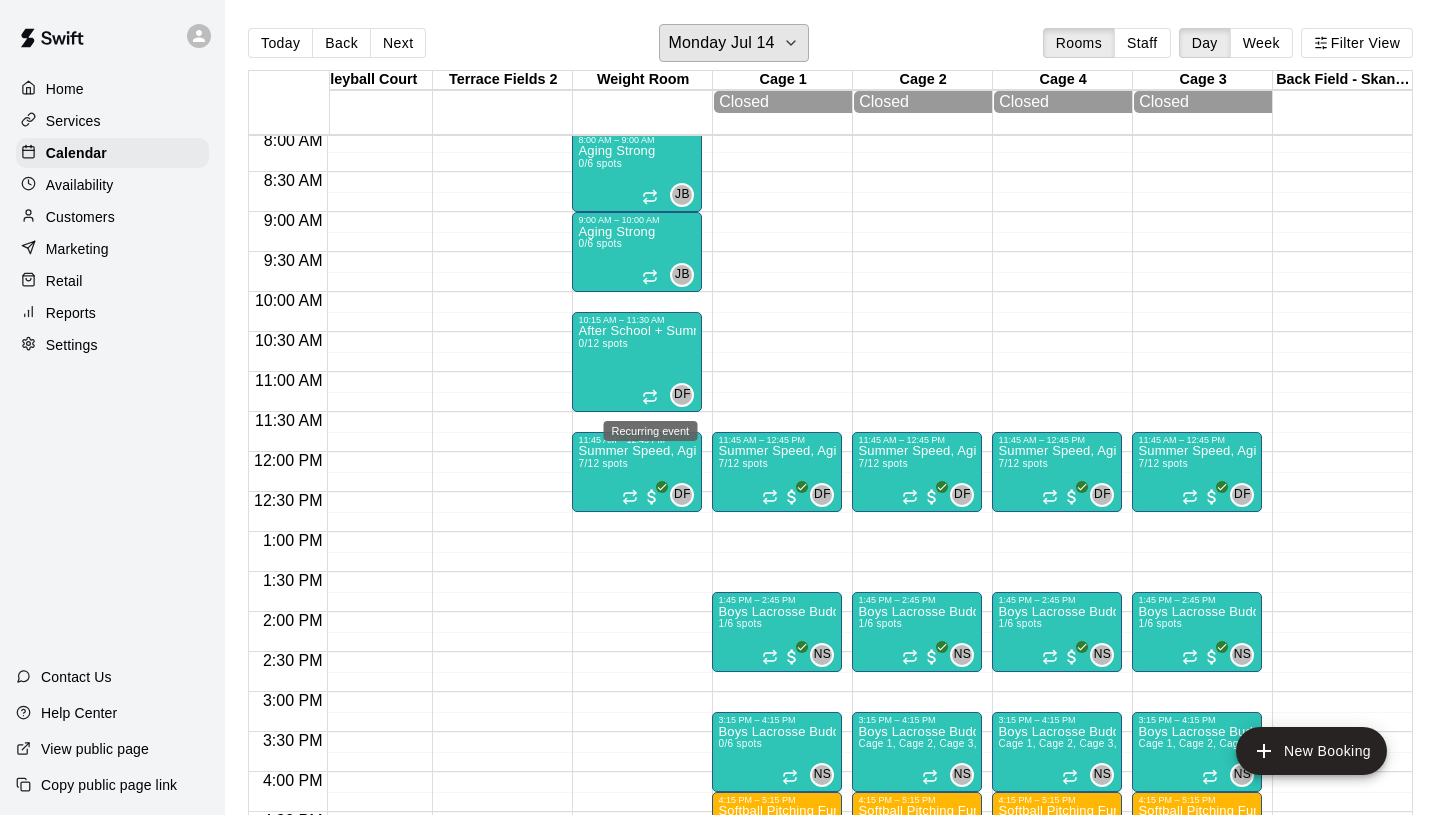 scroll, scrollTop: 647, scrollLeft: 597, axis: both 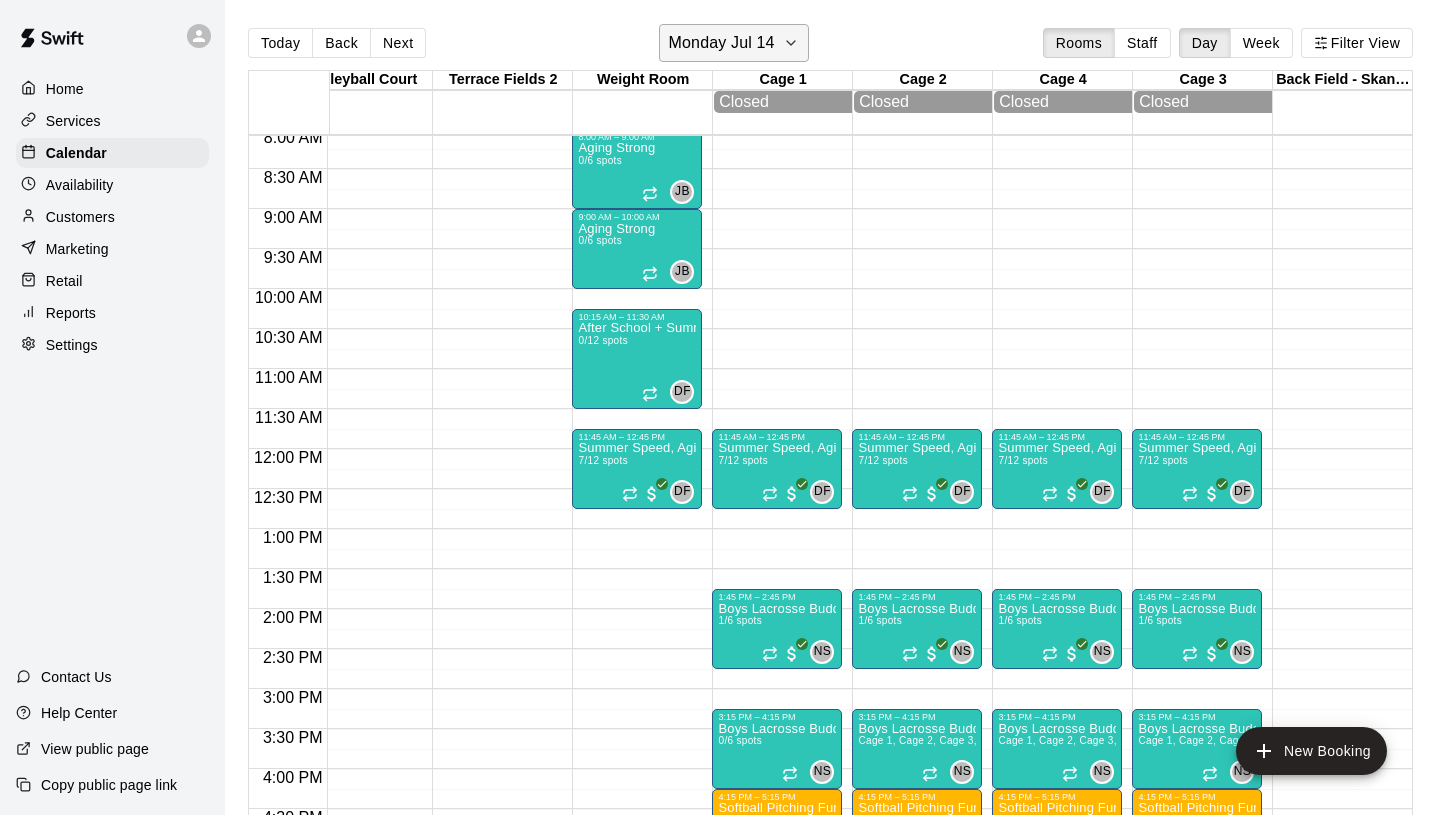 click 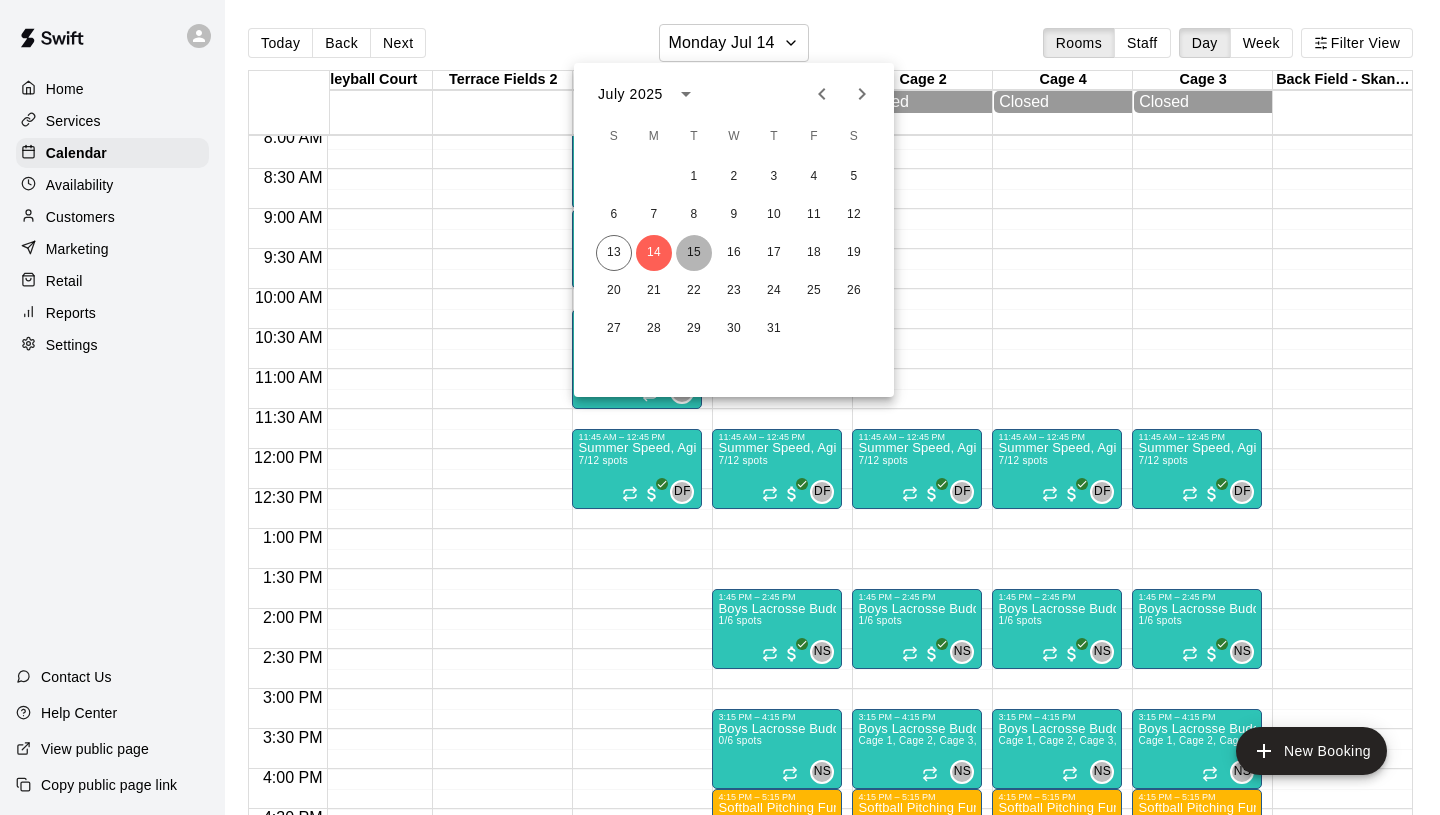 click on "15" at bounding box center [694, 253] 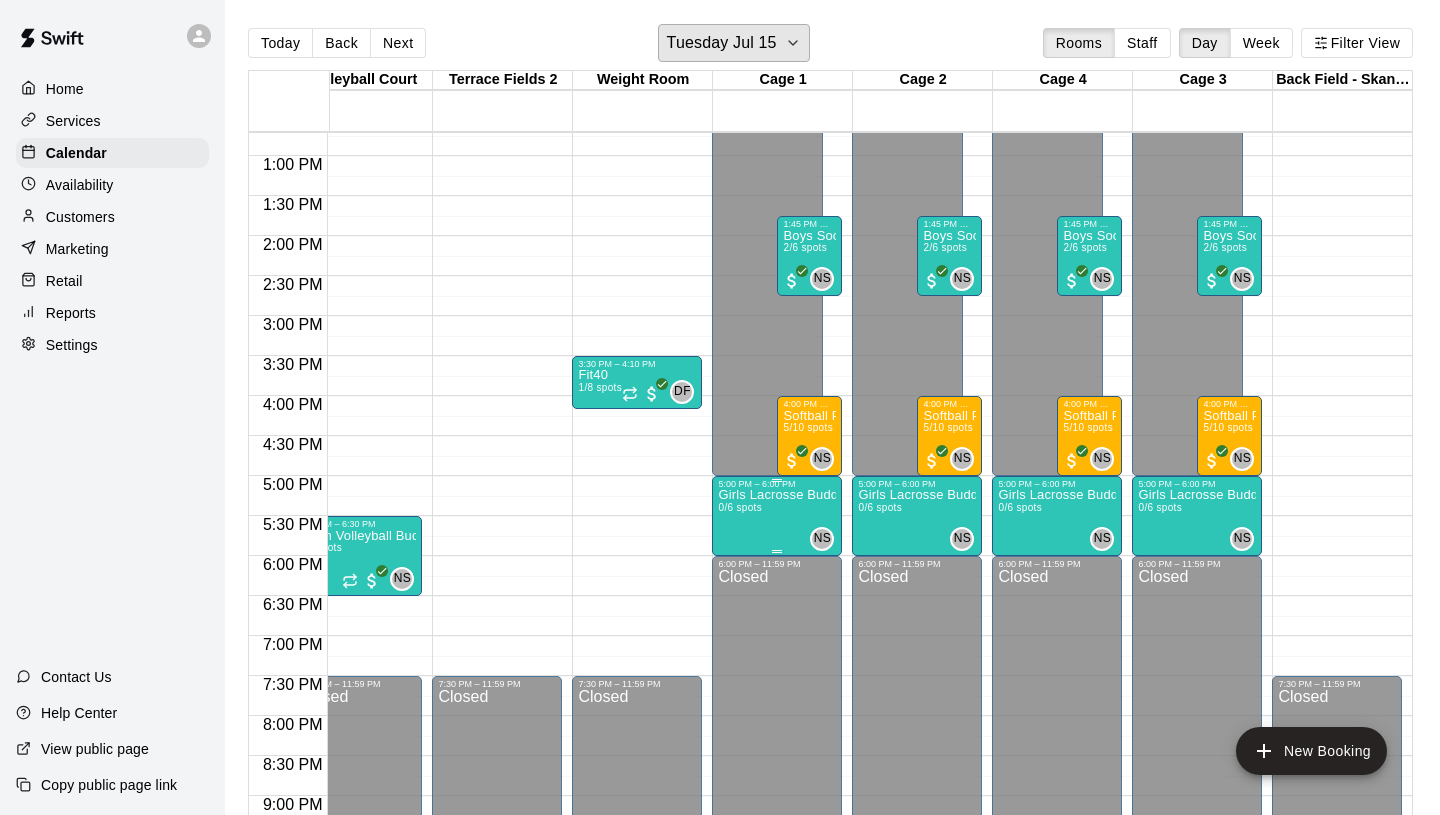 scroll, scrollTop: 1017, scrollLeft: 512, axis: both 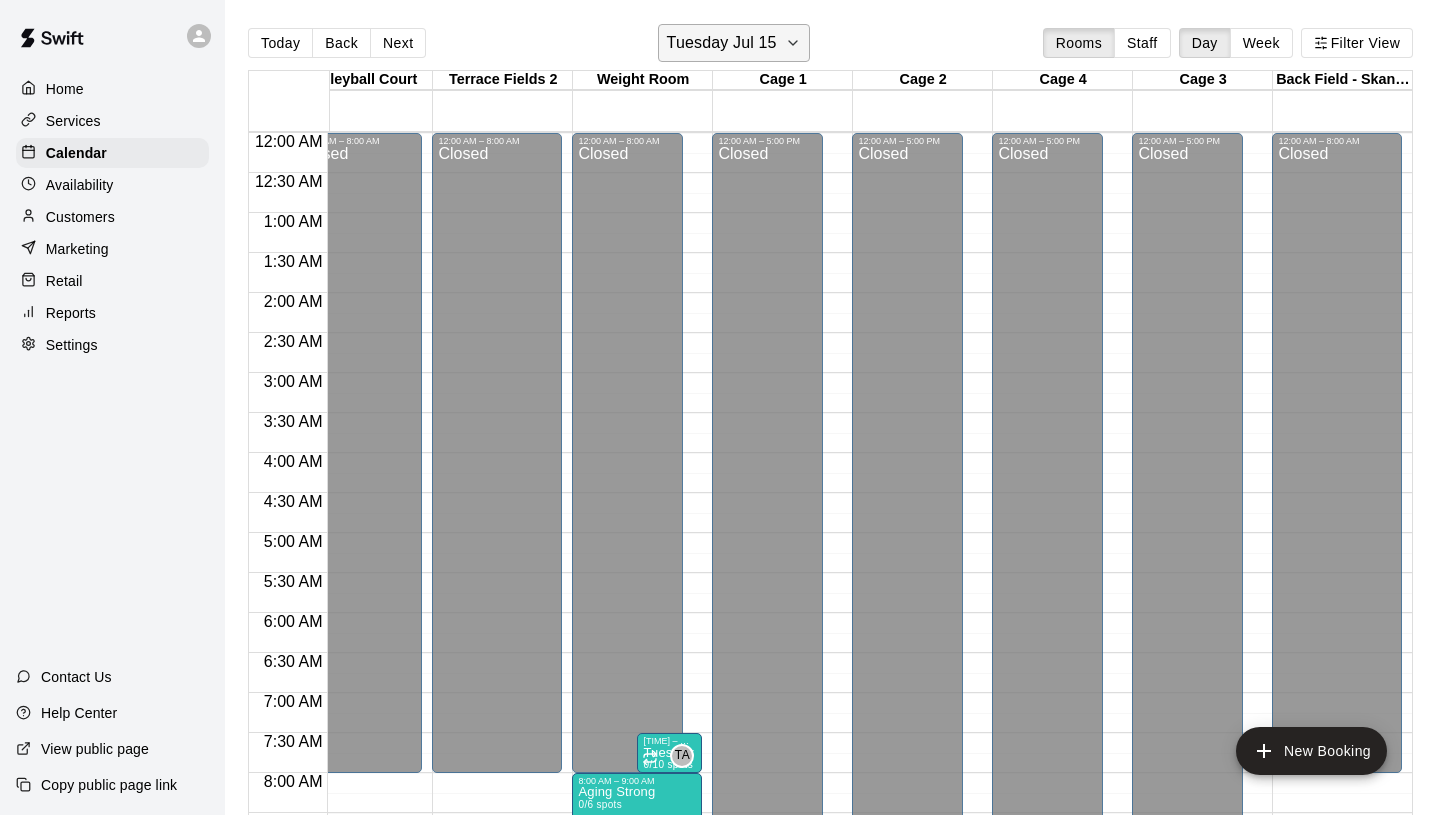 click 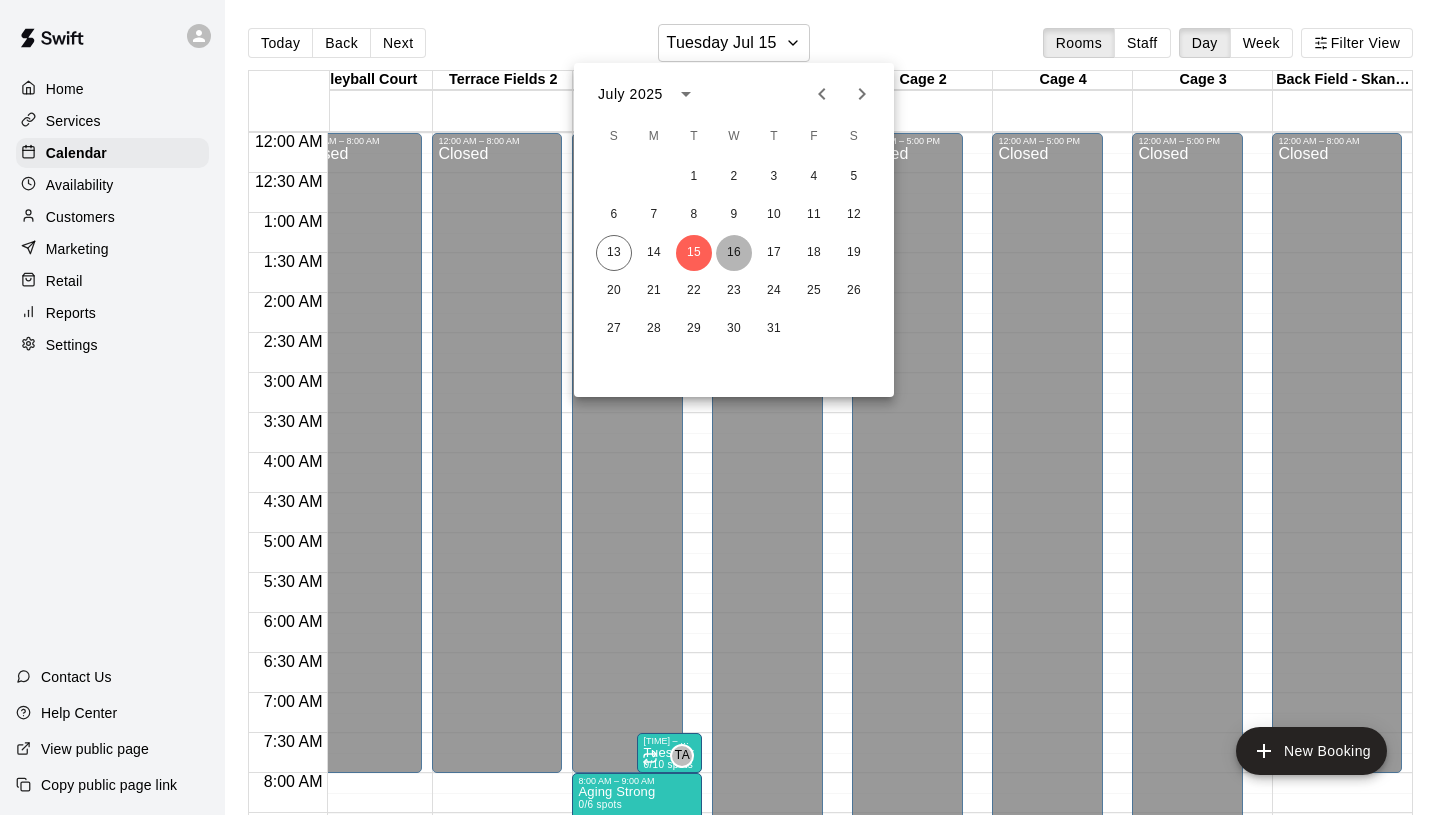 click on "16" at bounding box center [734, 253] 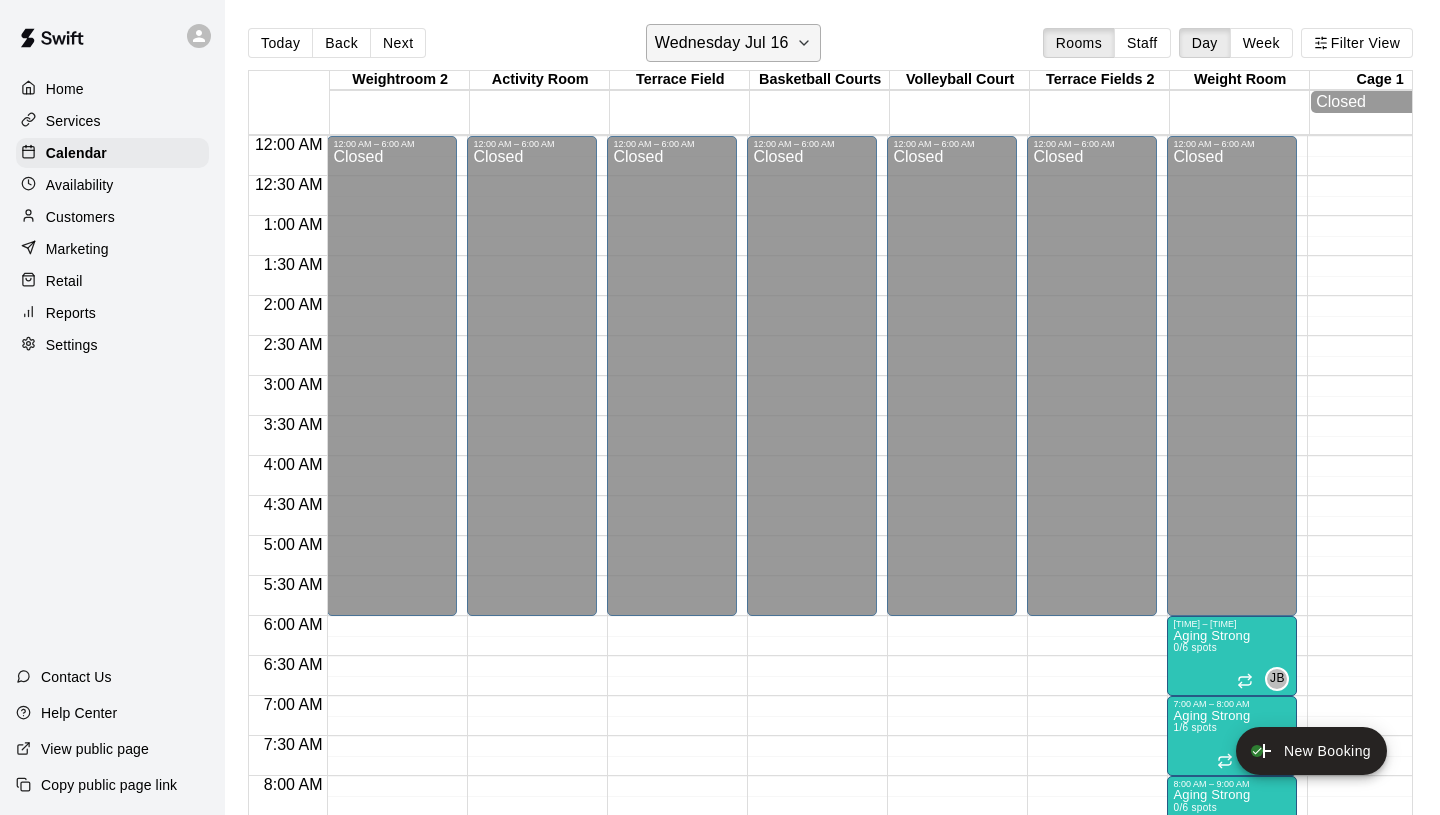 click 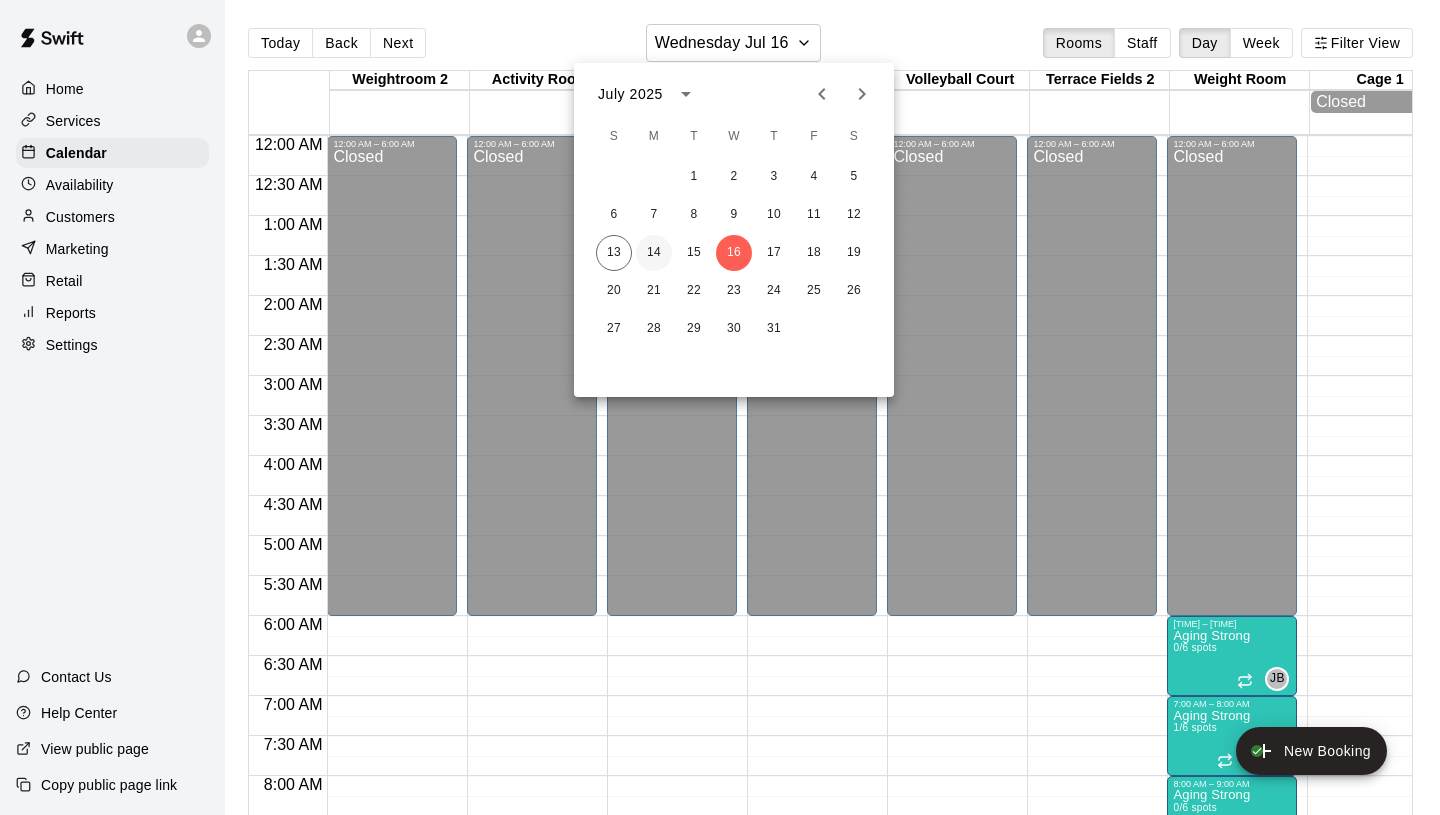 click on "14" at bounding box center (654, 253) 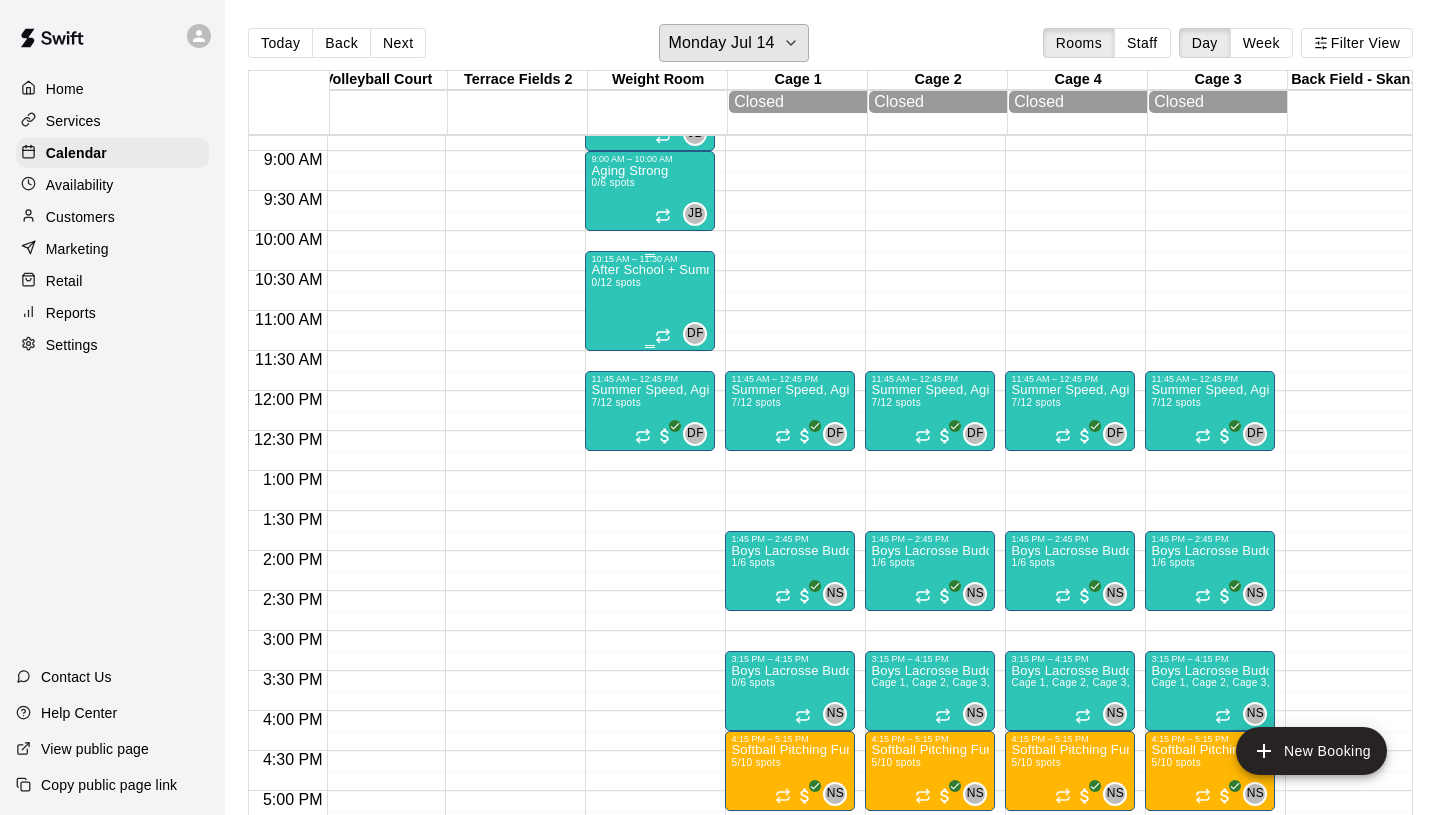 scroll, scrollTop: 705, scrollLeft: 584, axis: both 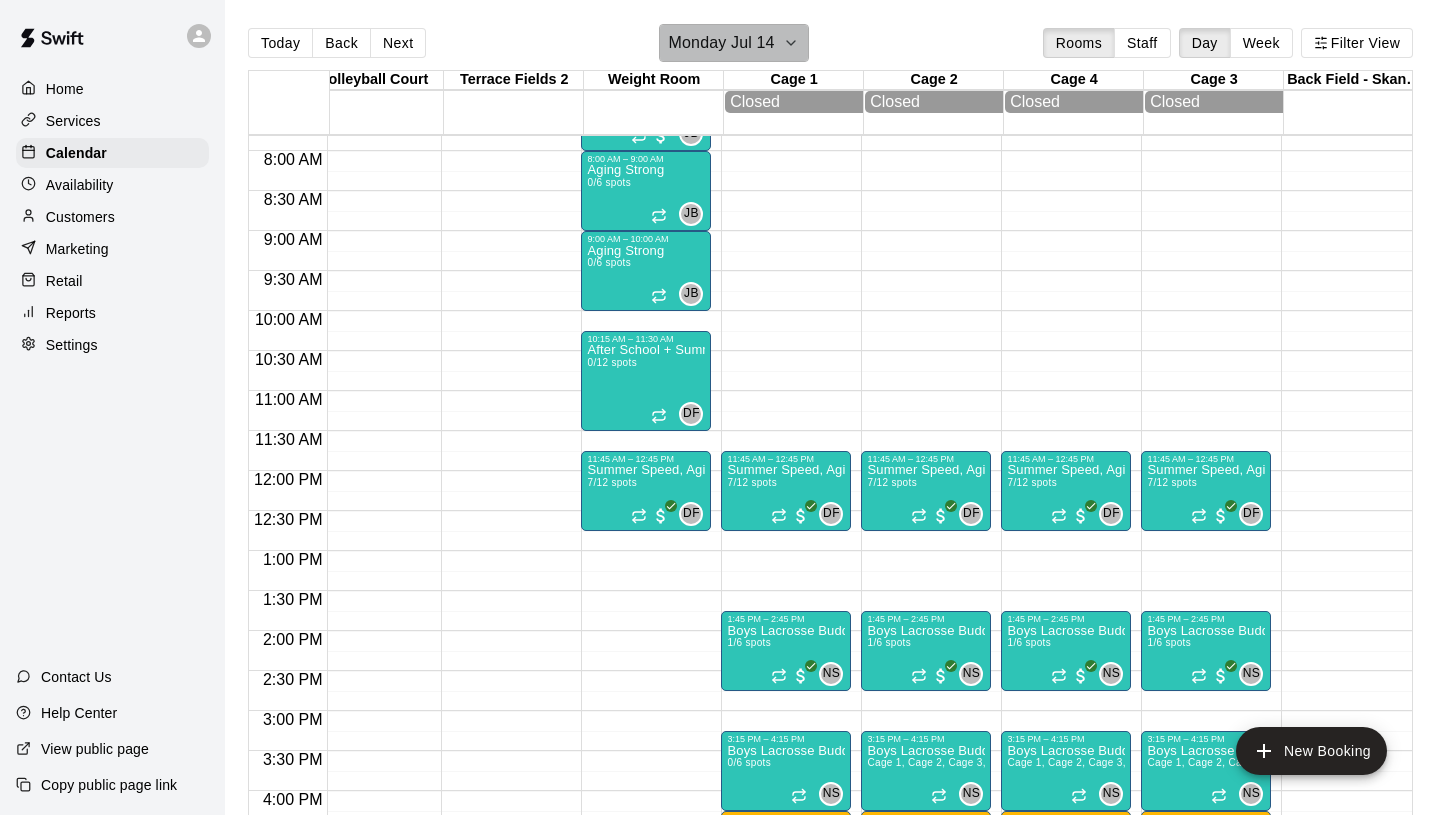 click 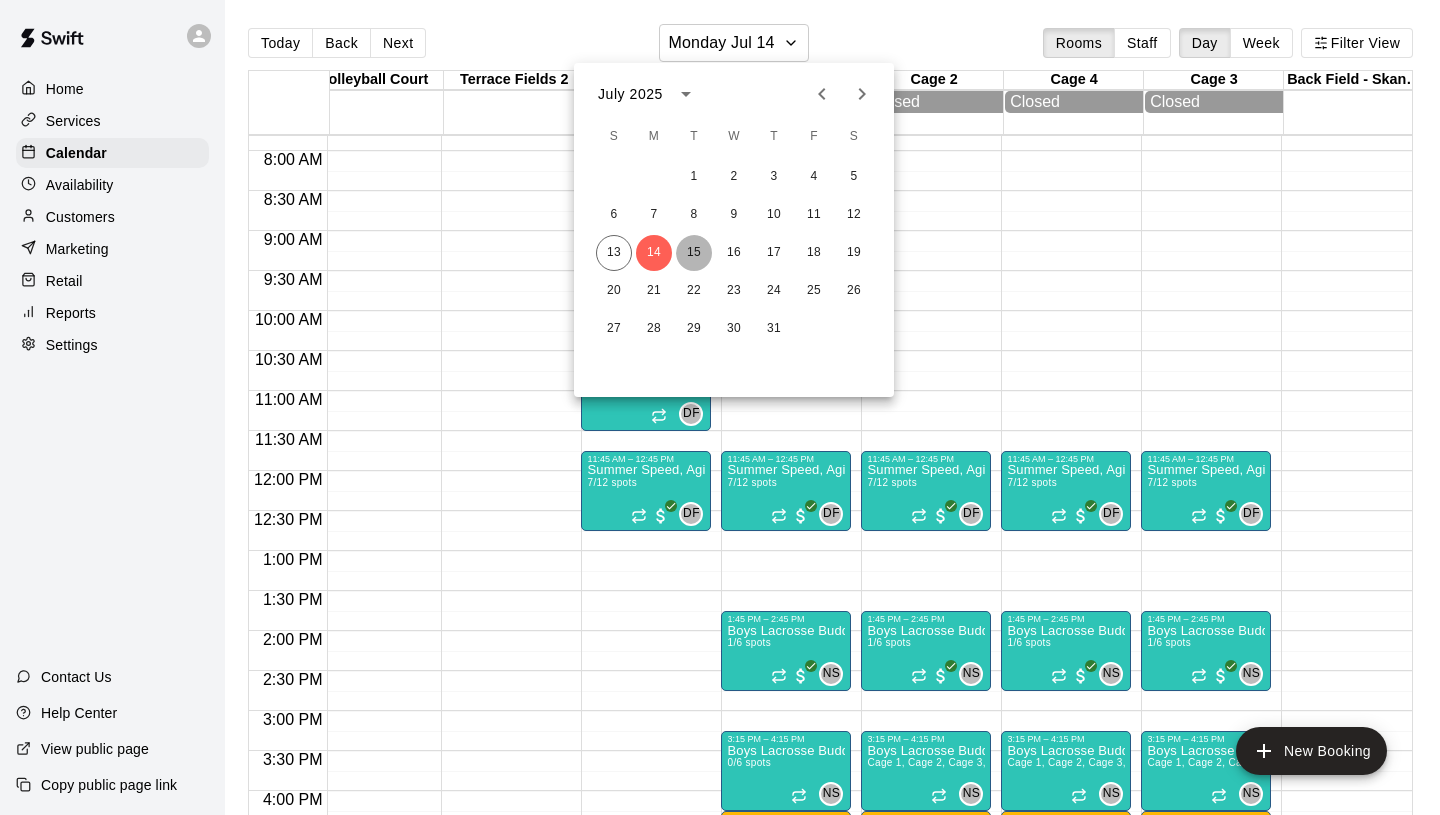 click on "15" at bounding box center [694, 253] 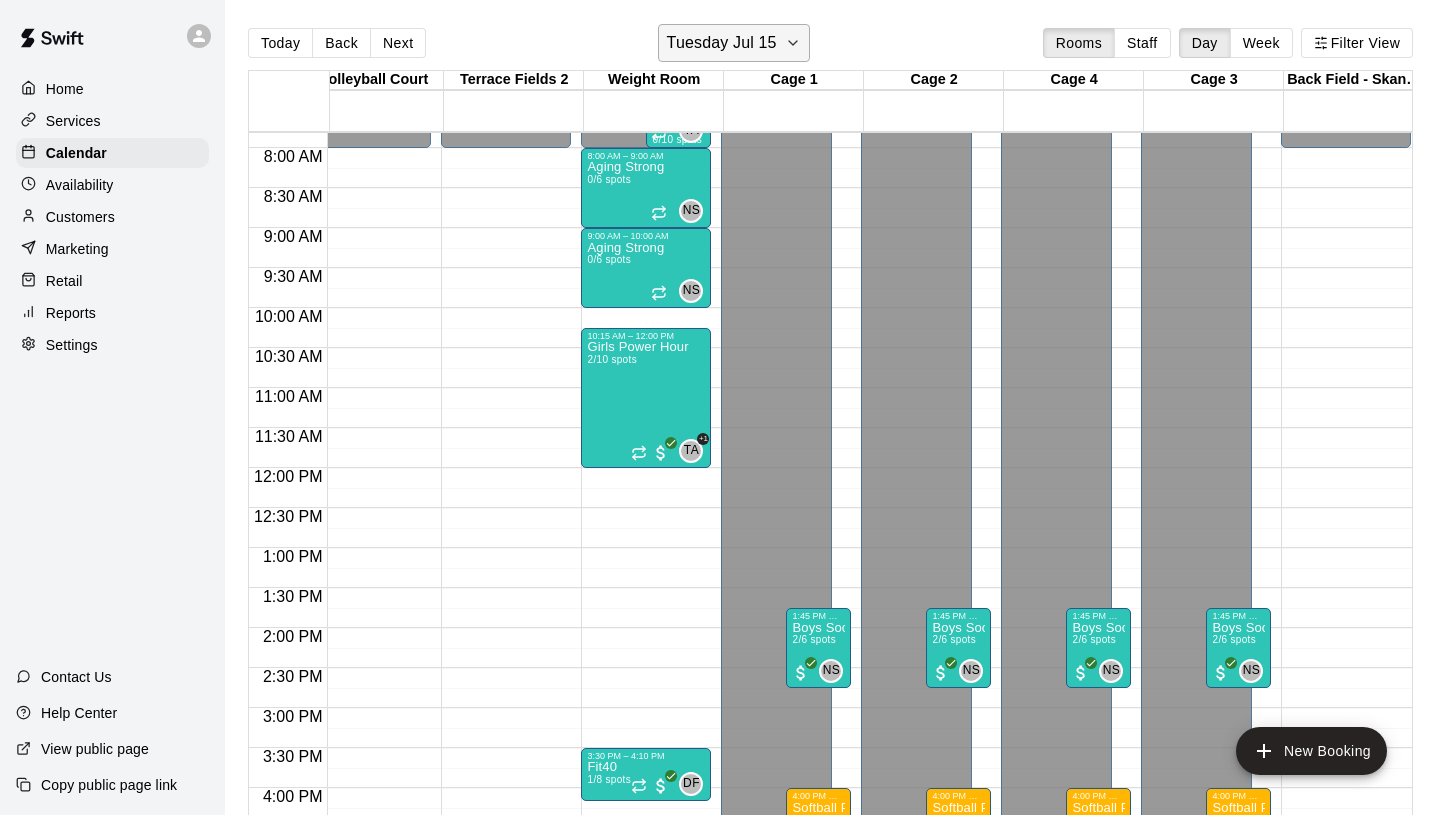 click 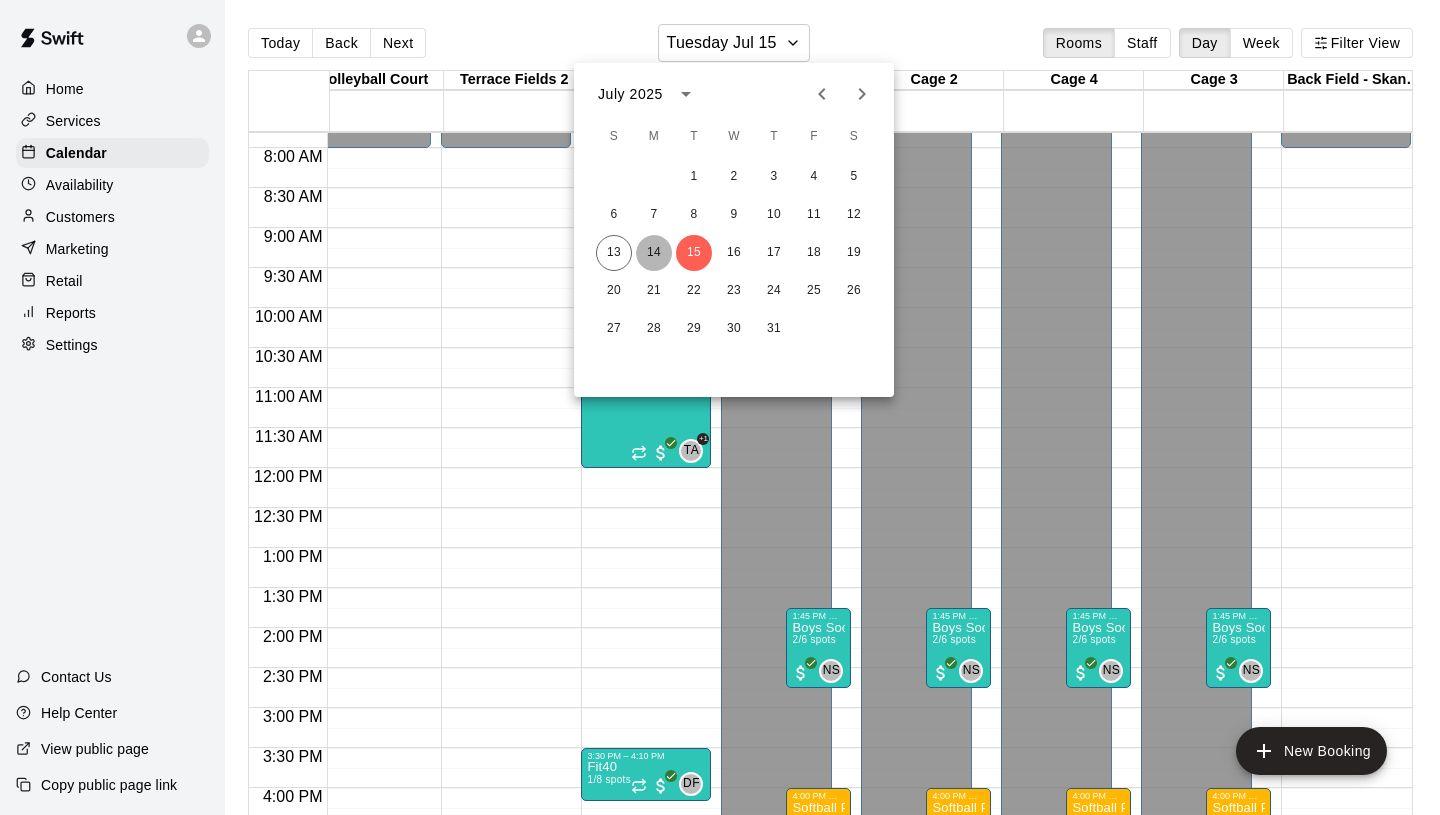 click on "14" at bounding box center (654, 253) 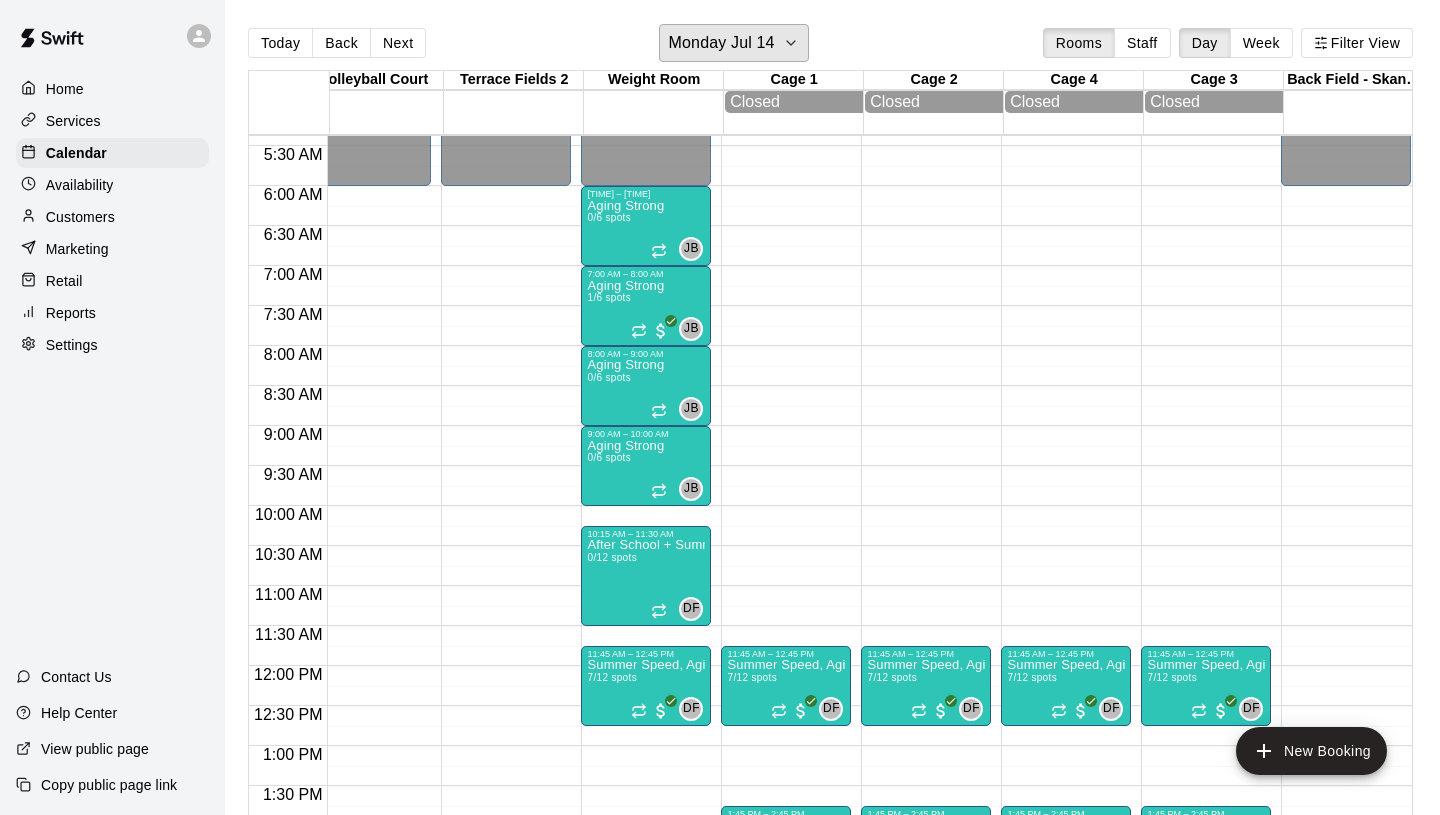 scroll, scrollTop: 407, scrollLeft: 586, axis: both 